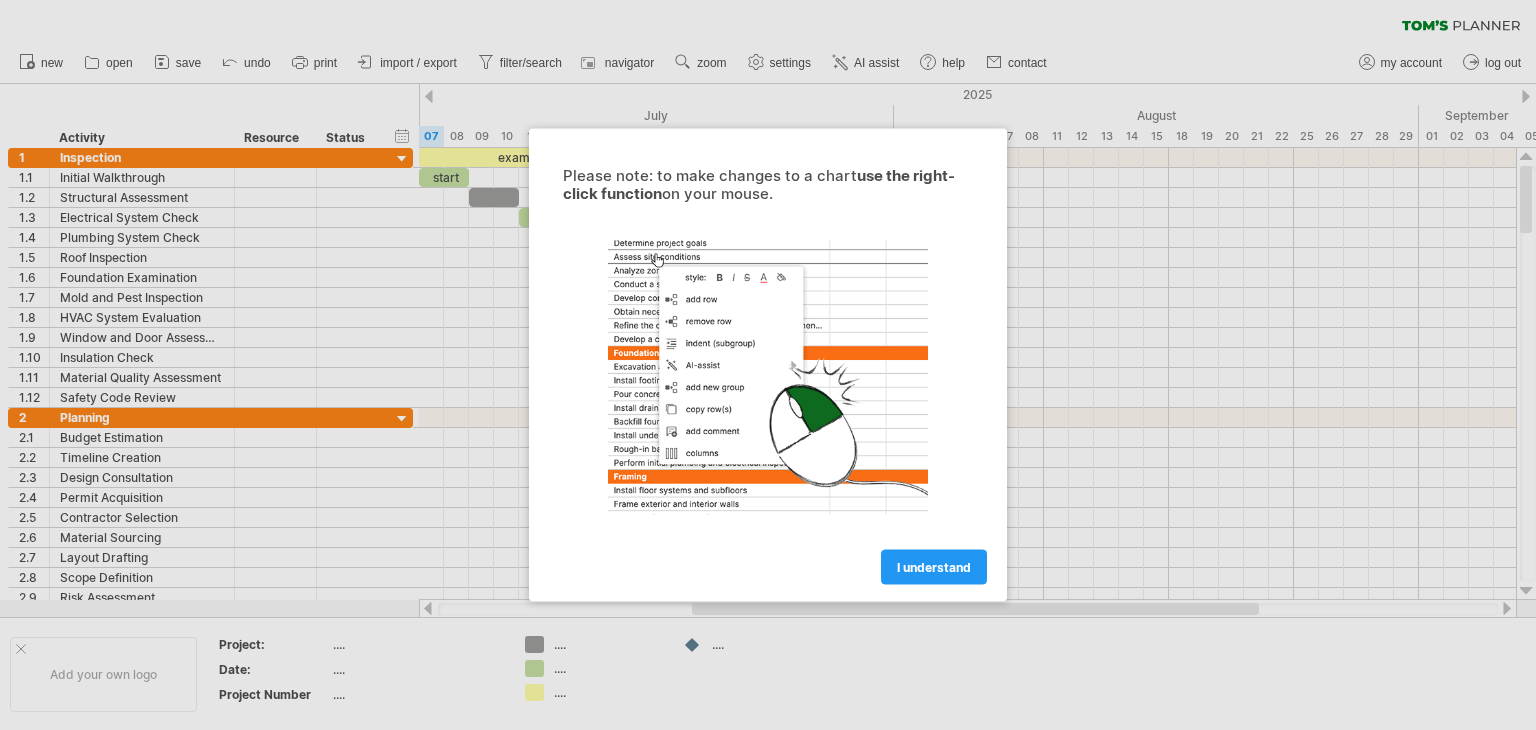 scroll, scrollTop: 0, scrollLeft: 0, axis: both 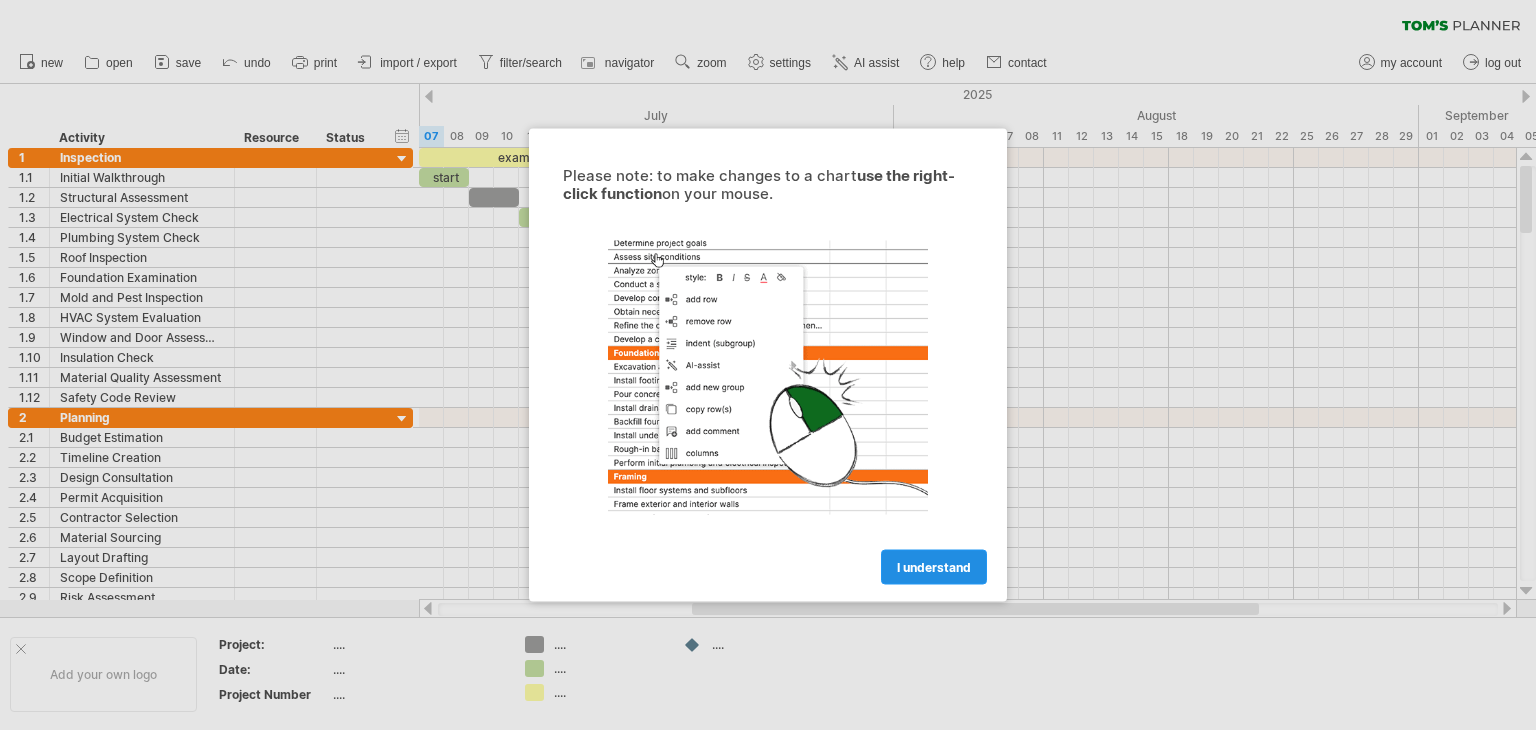 click on "I understand" at bounding box center [934, 567] 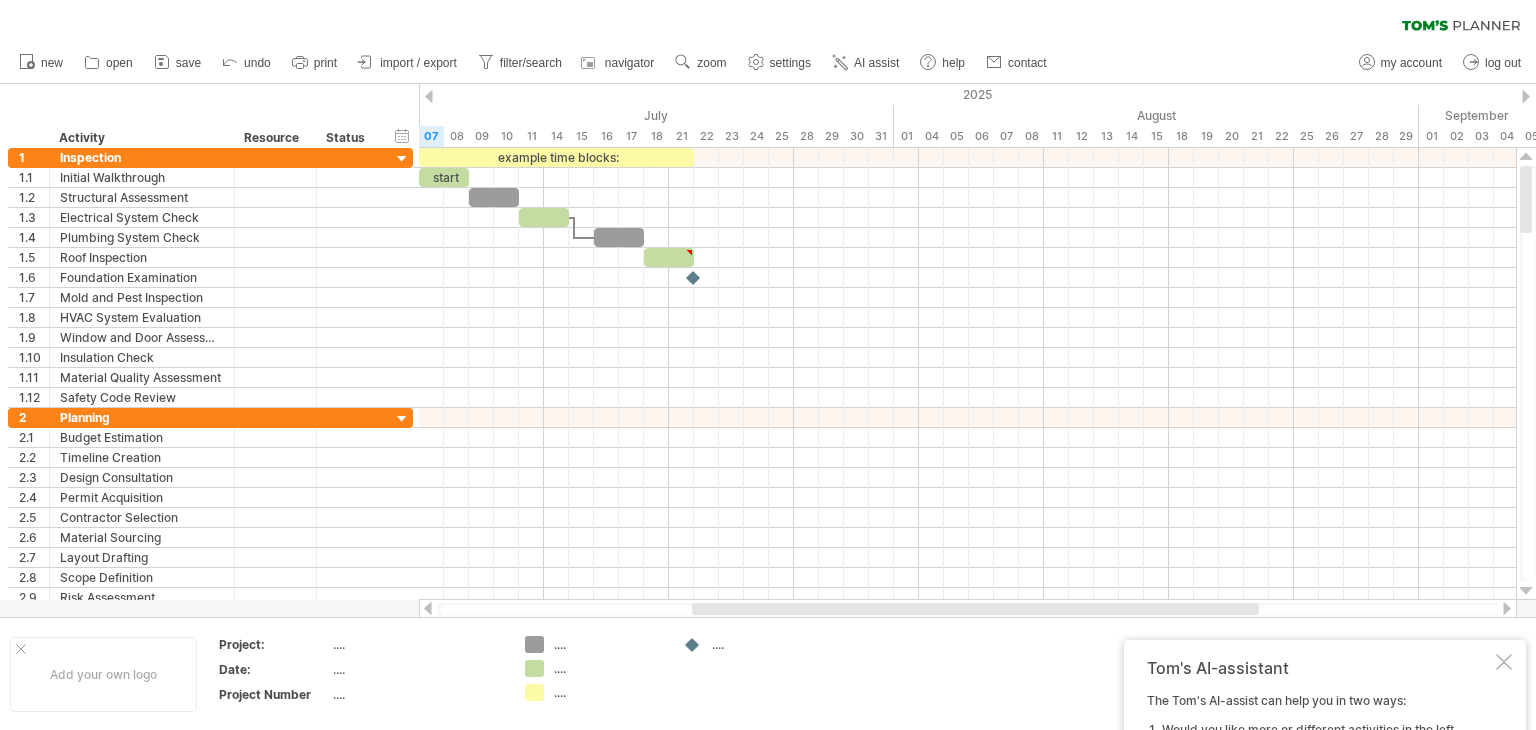 click at bounding box center [967, 578] 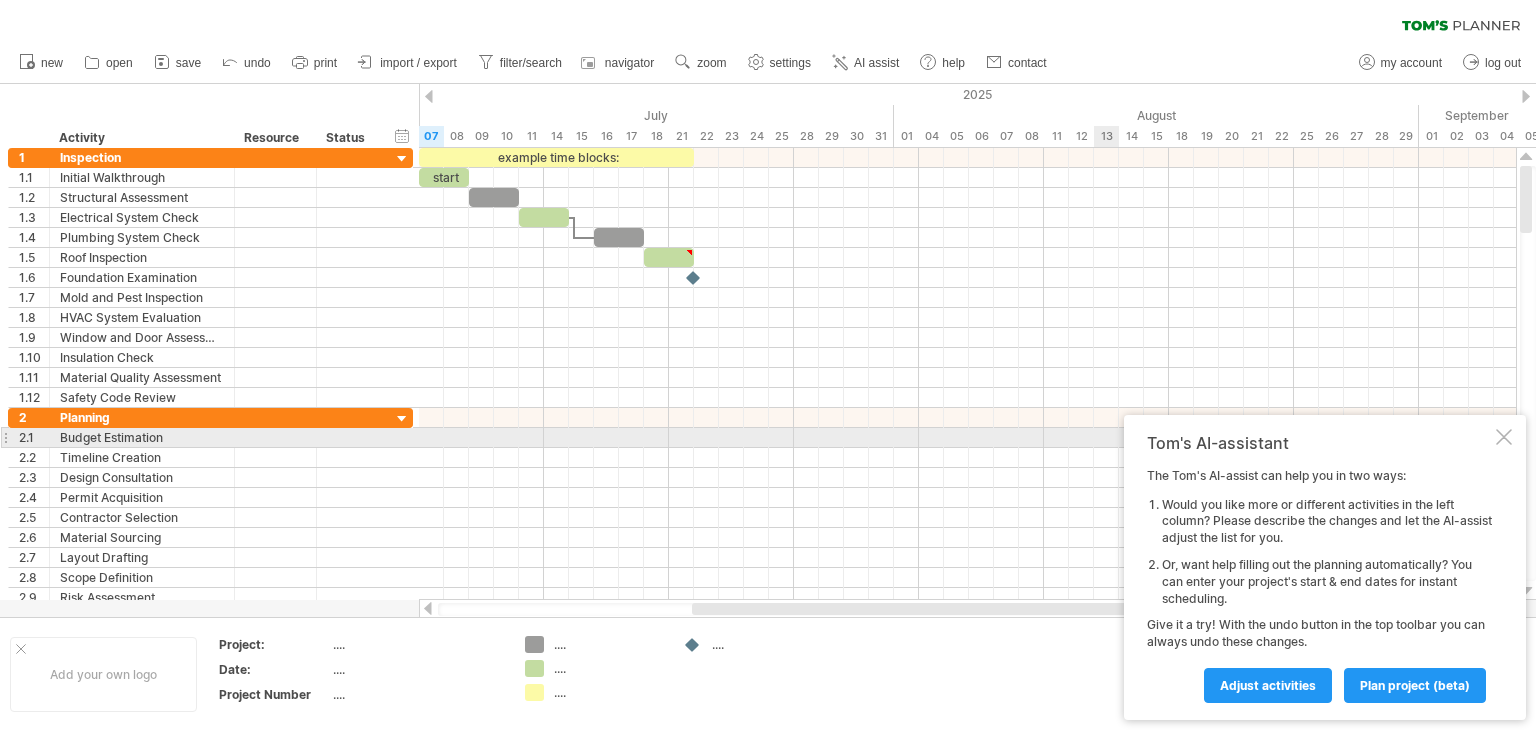 click at bounding box center (1504, 437) 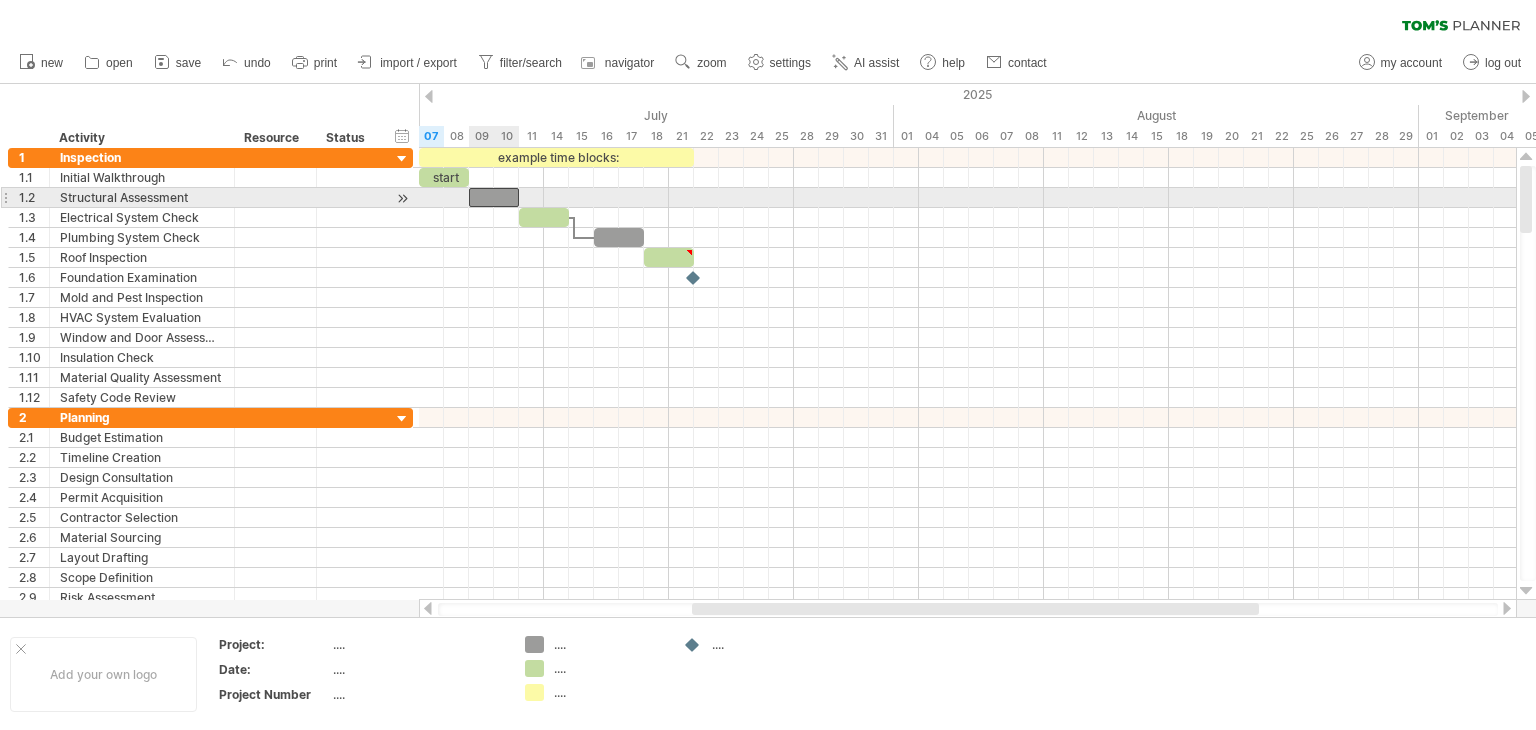 click at bounding box center [494, 197] 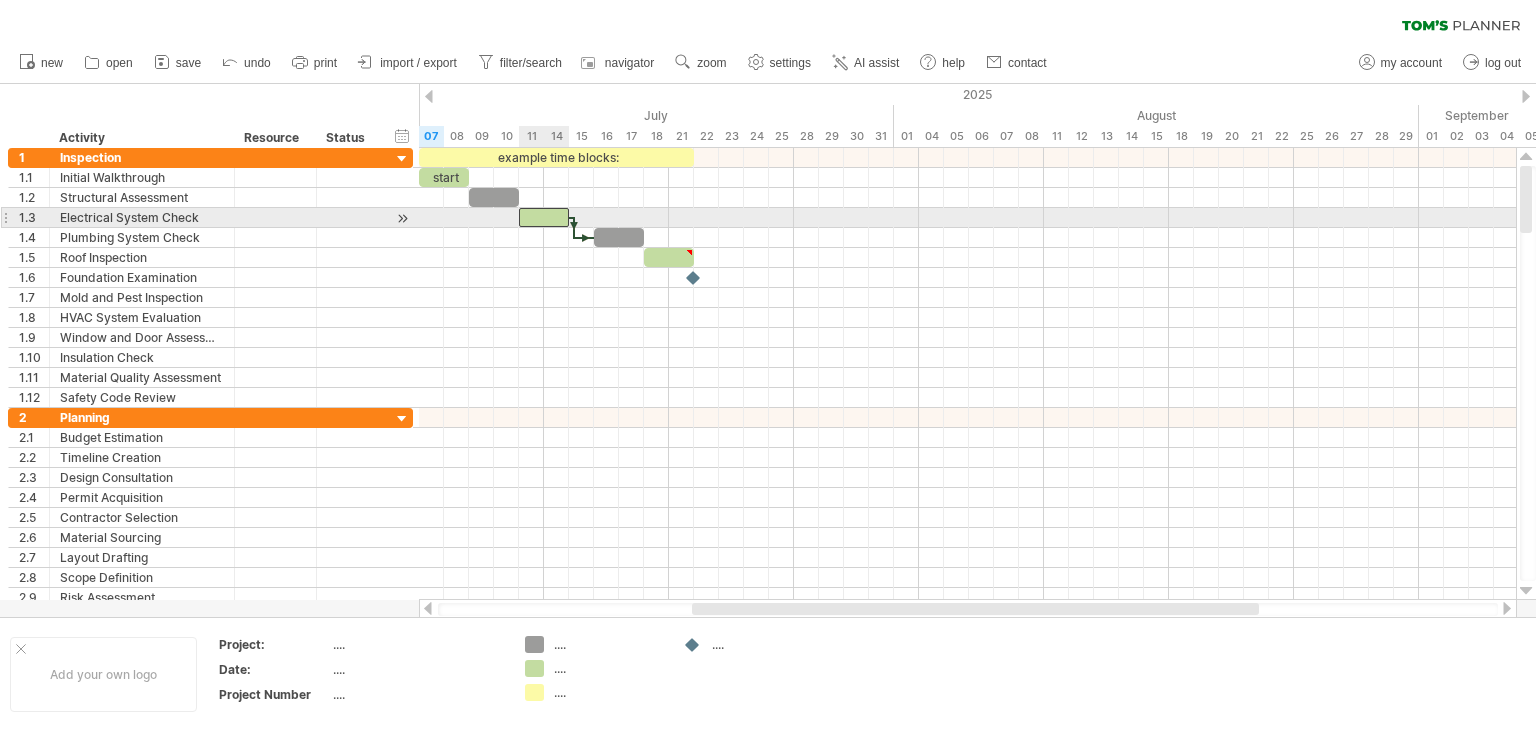 click at bounding box center (544, 217) 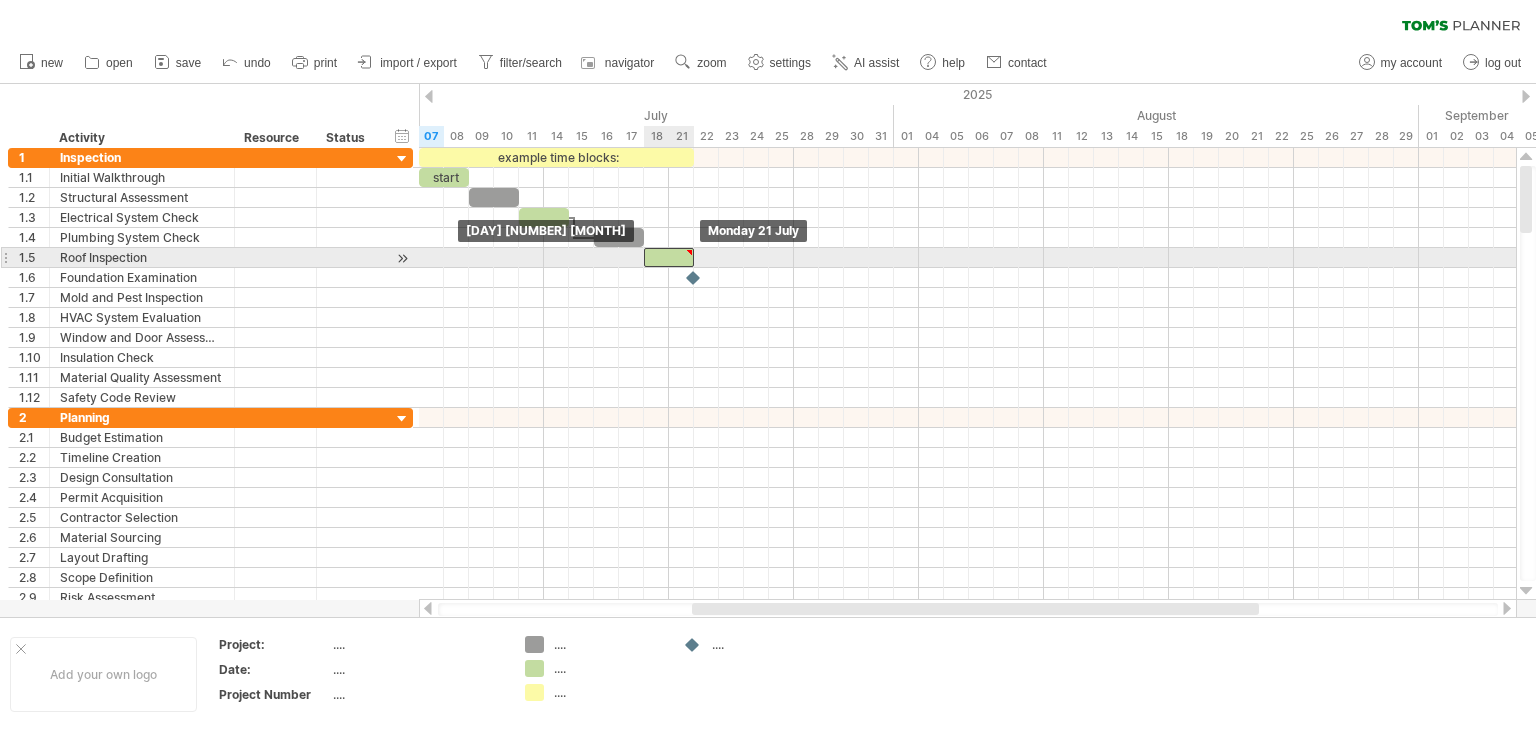click at bounding box center [669, 257] 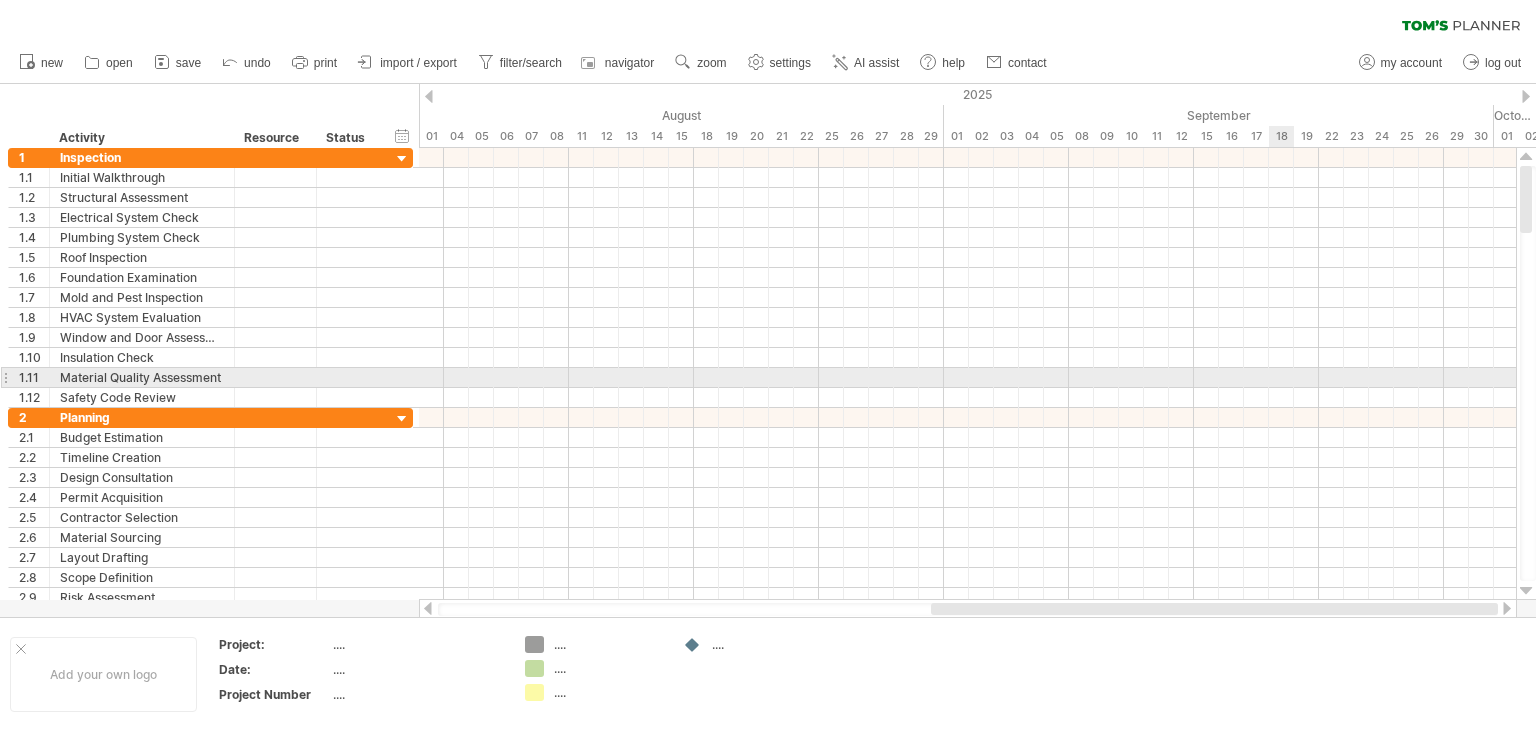 drag, startPoint x: 981, startPoint y: 605, endPoint x: 1280, endPoint y: 382, distance: 373.00134 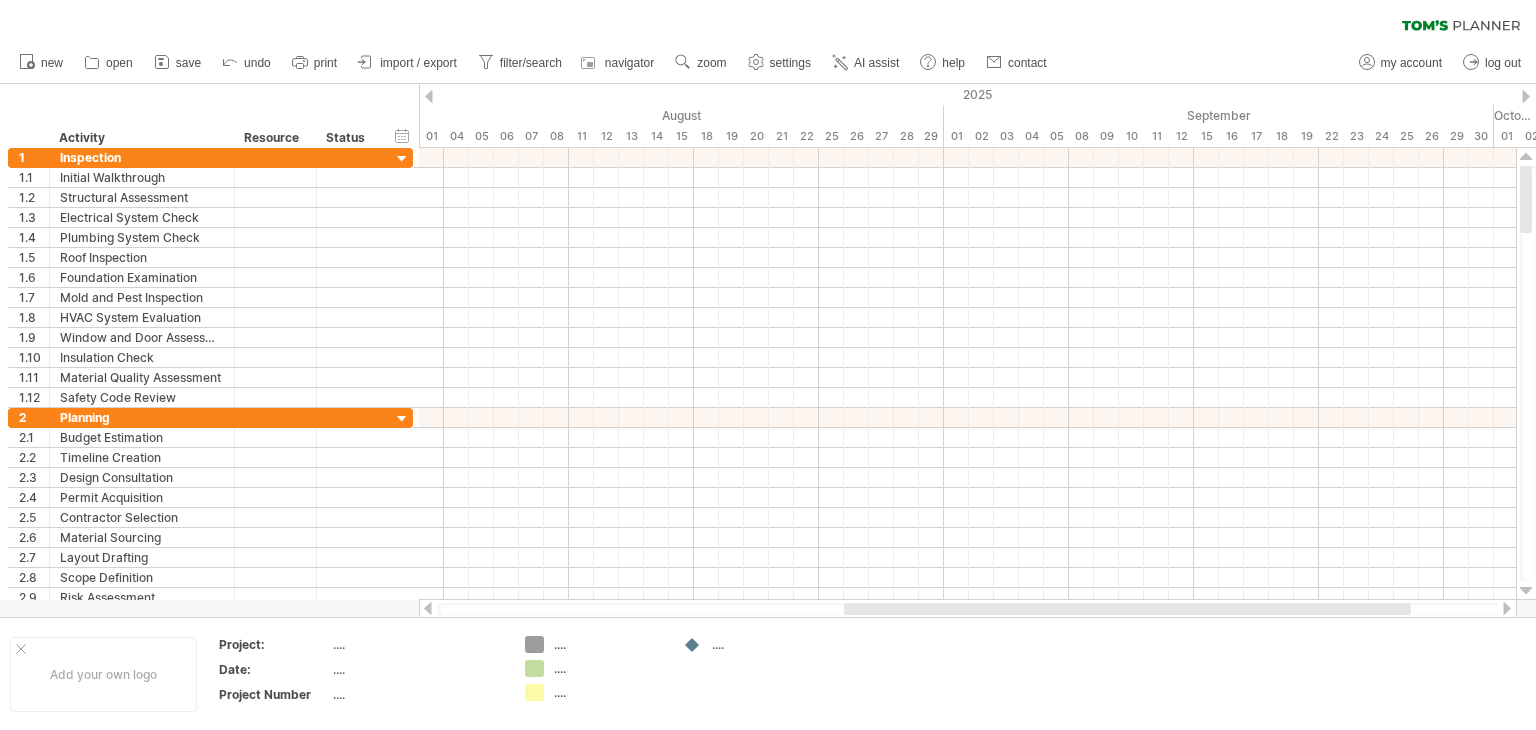 click at bounding box center [428, 608] 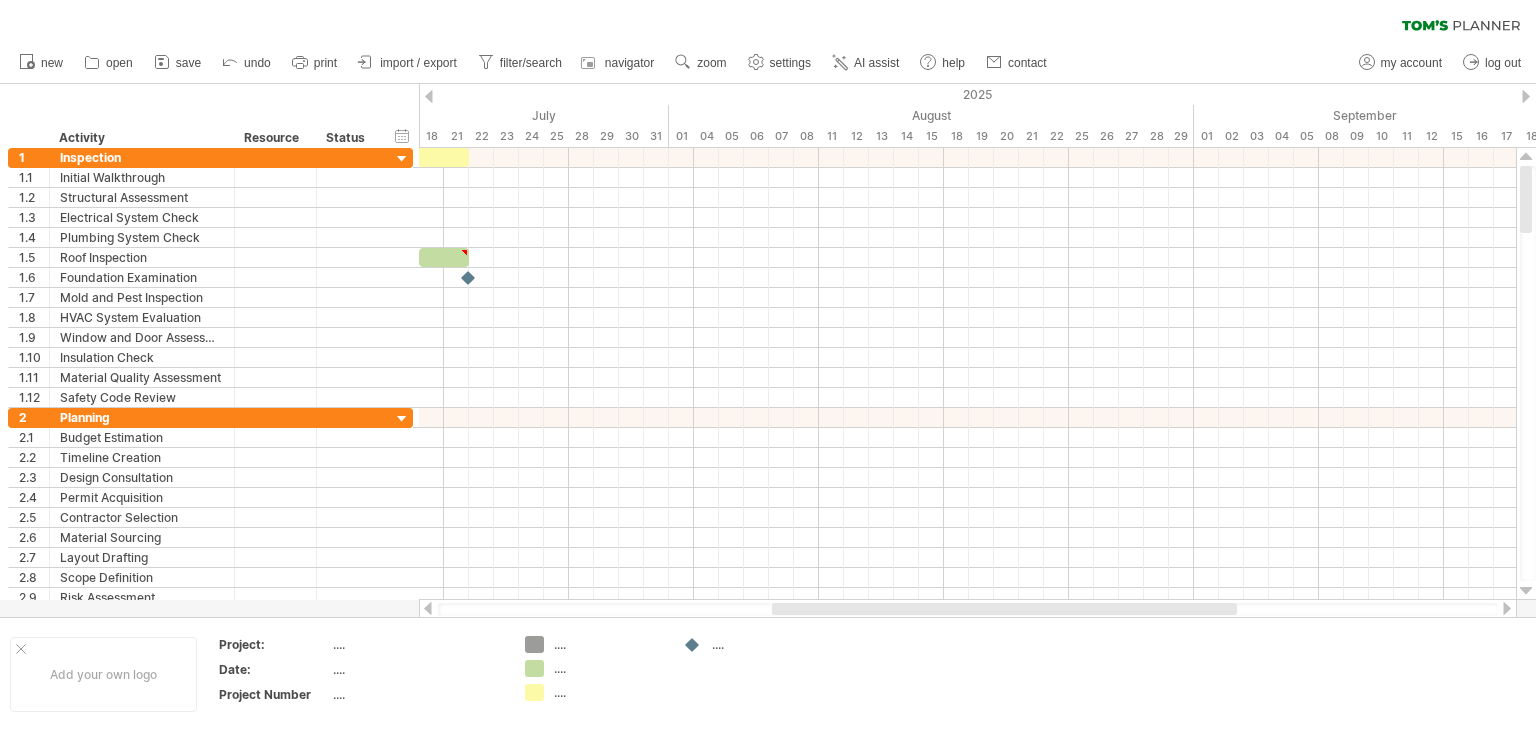 click at bounding box center [428, 608] 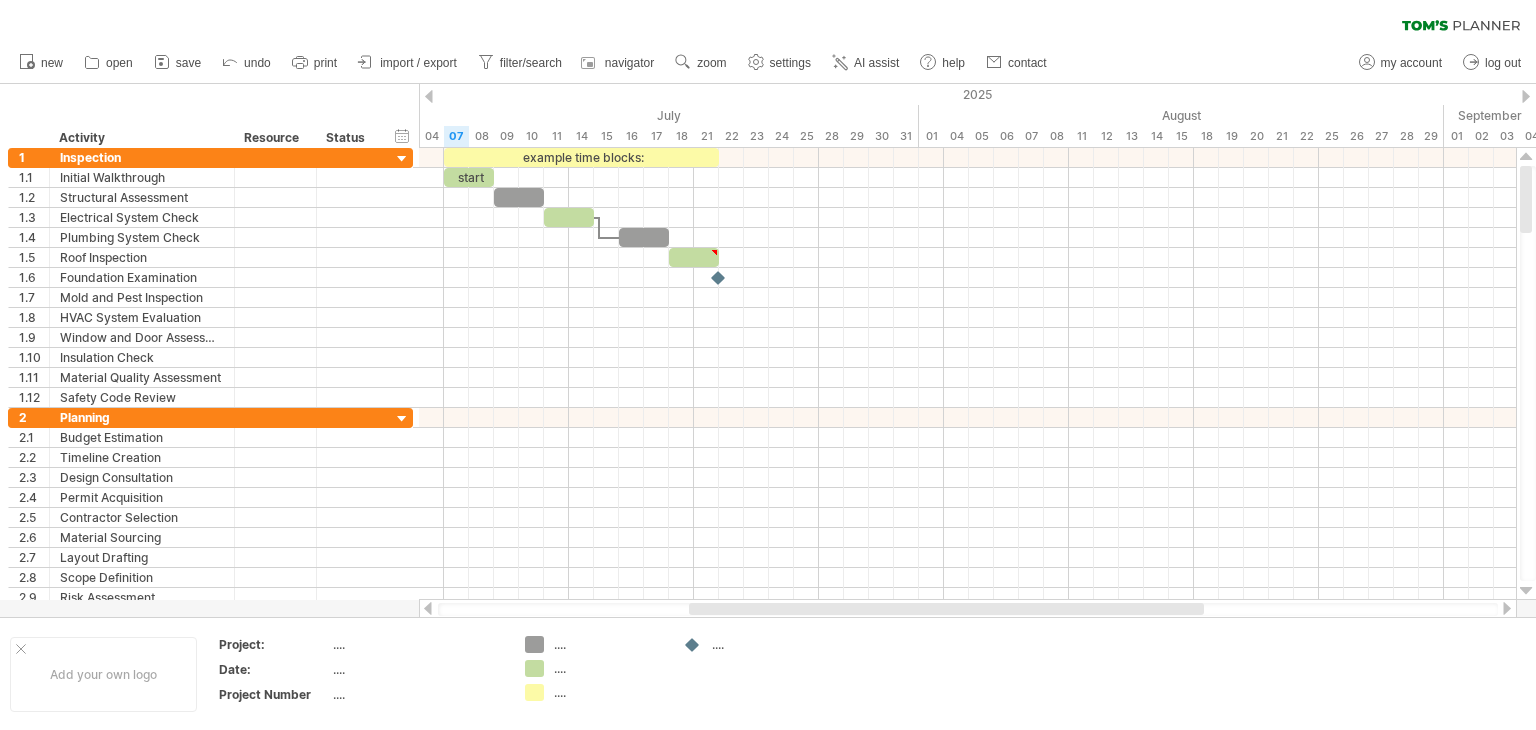 click at bounding box center (428, 608) 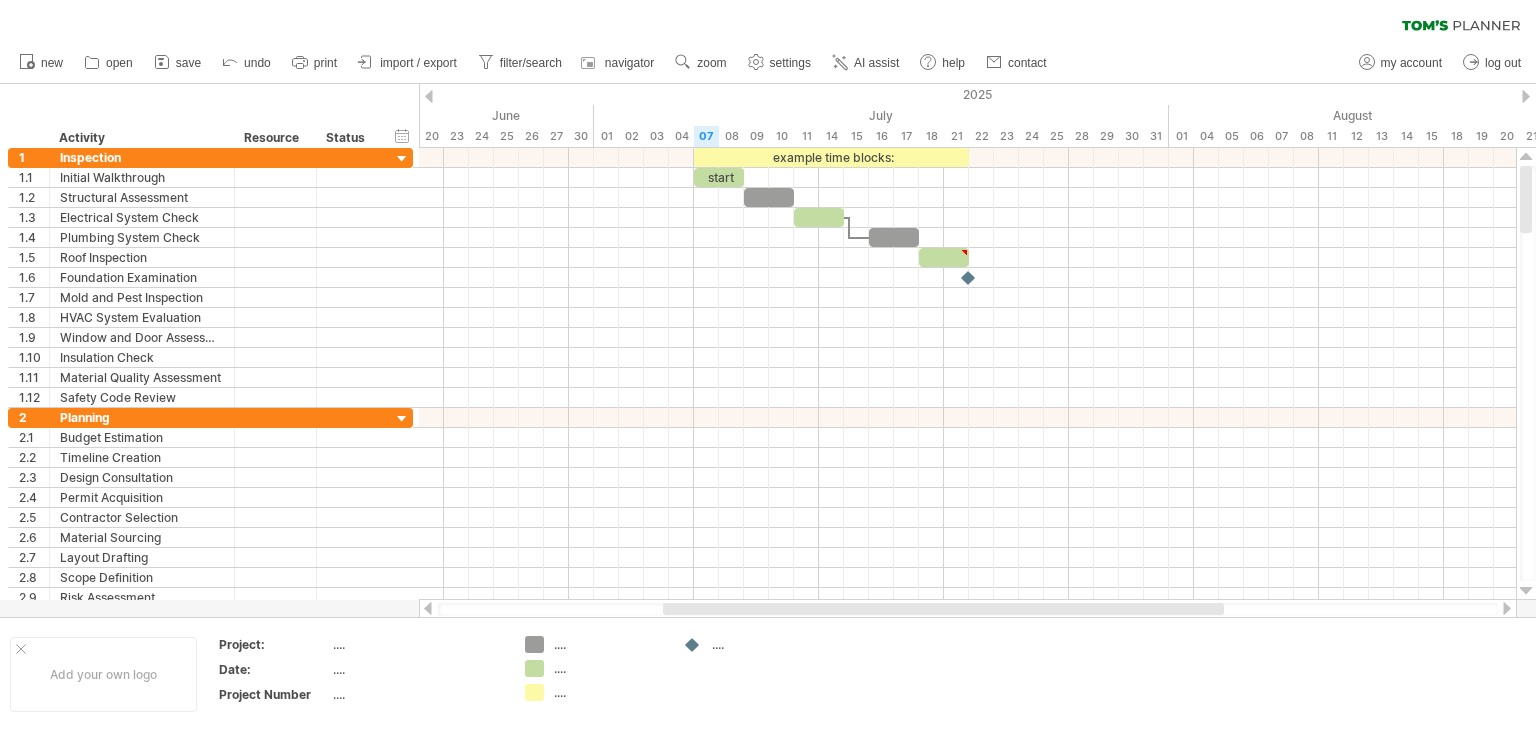click at bounding box center (428, 608) 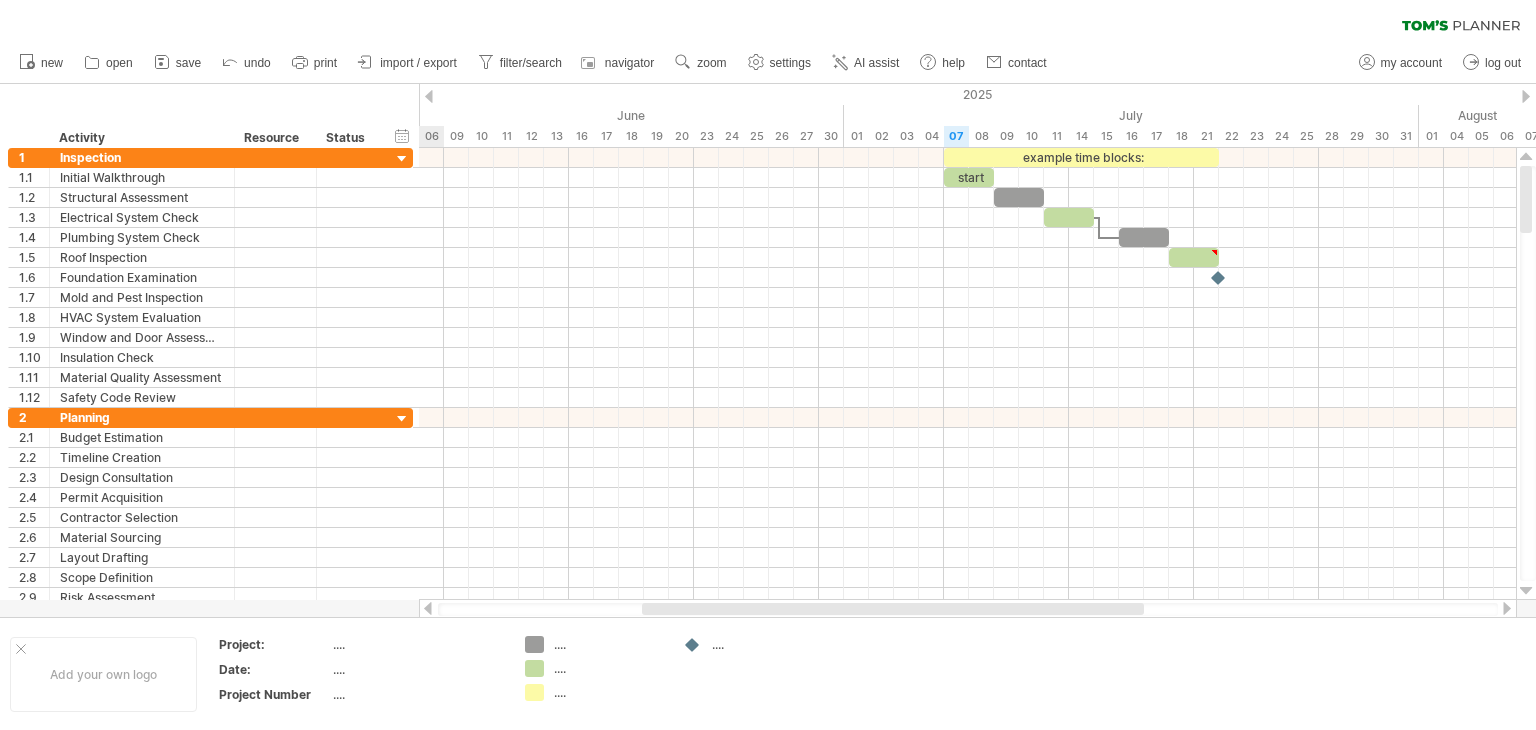 click at bounding box center (428, 608) 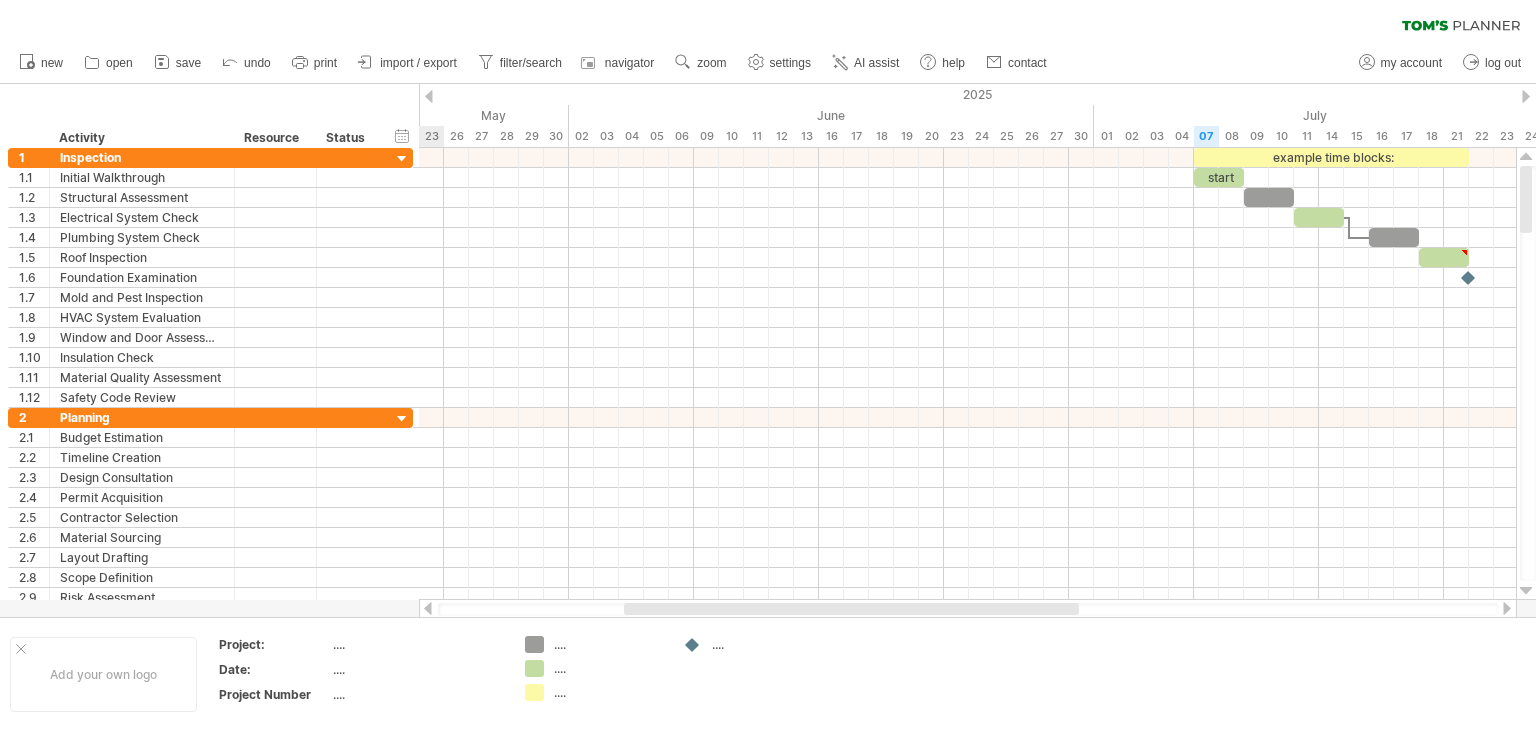 click at bounding box center (428, 608) 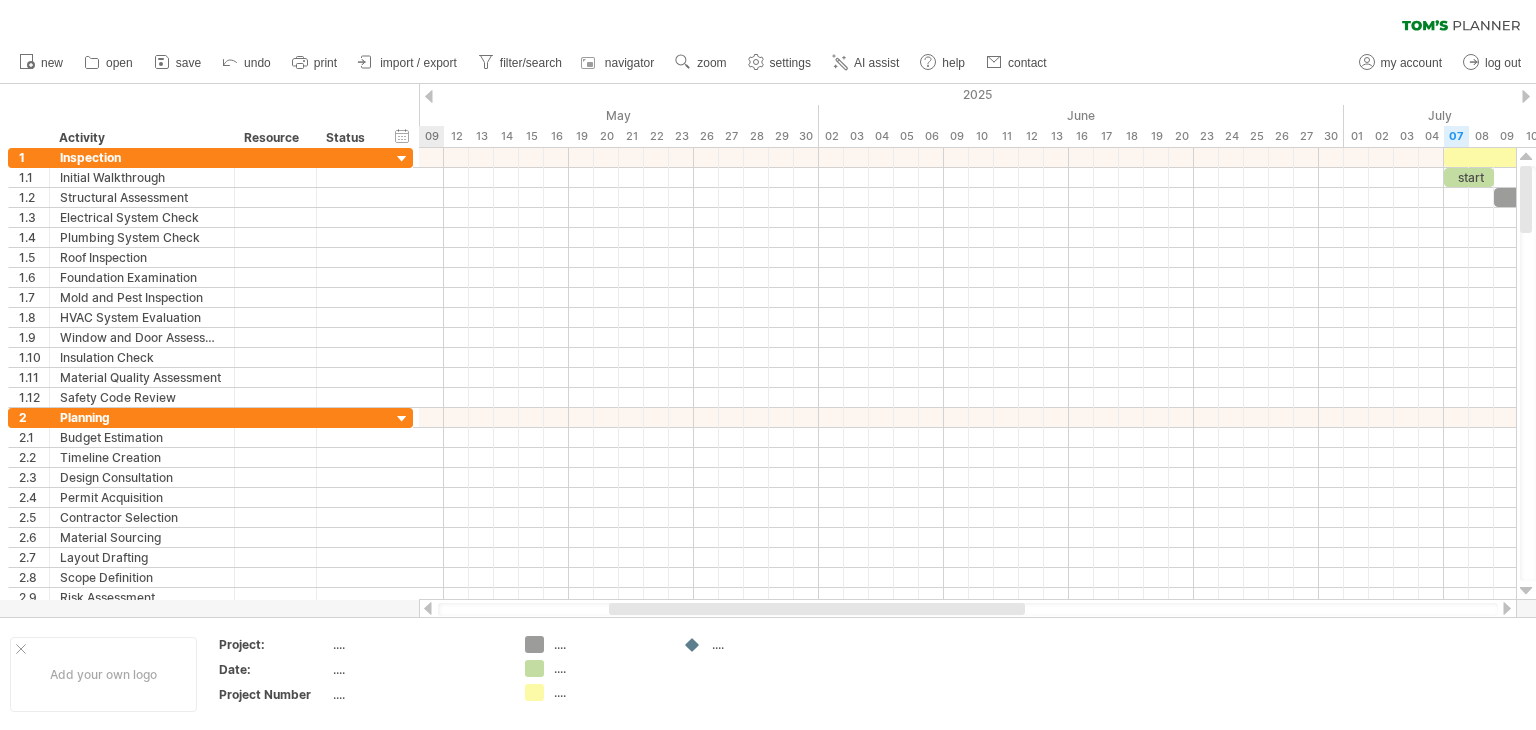 click at bounding box center [428, 608] 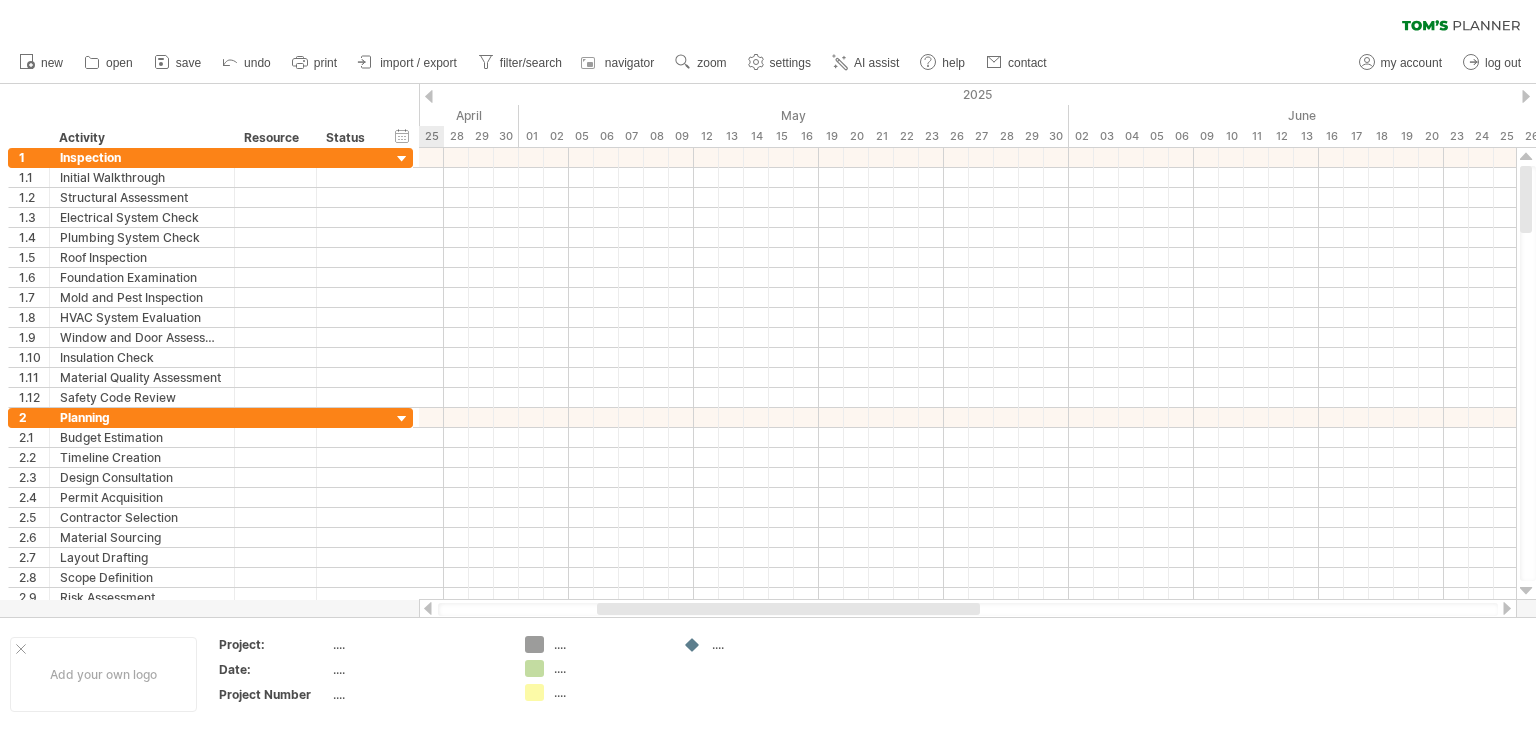 click at bounding box center [428, 608] 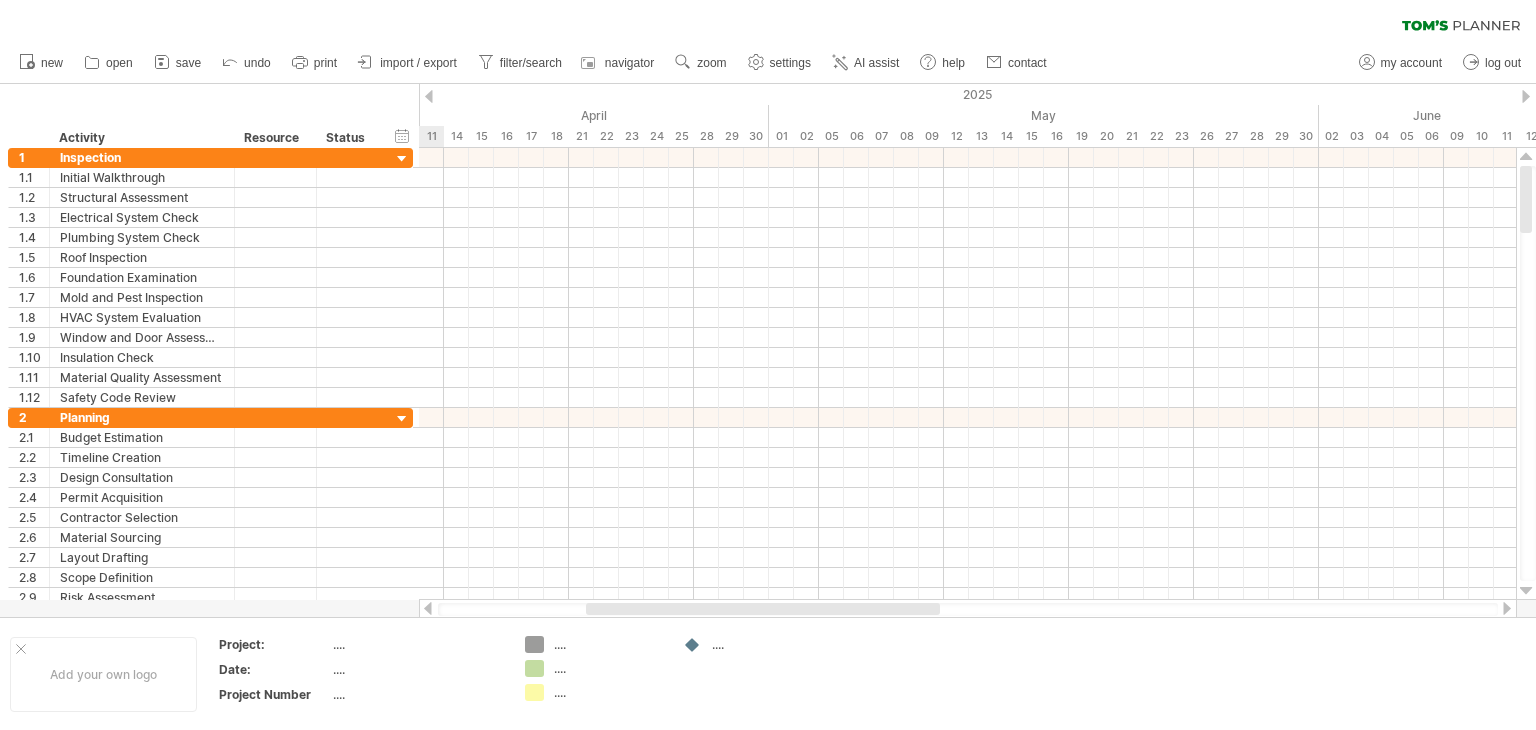 click at bounding box center (428, 608) 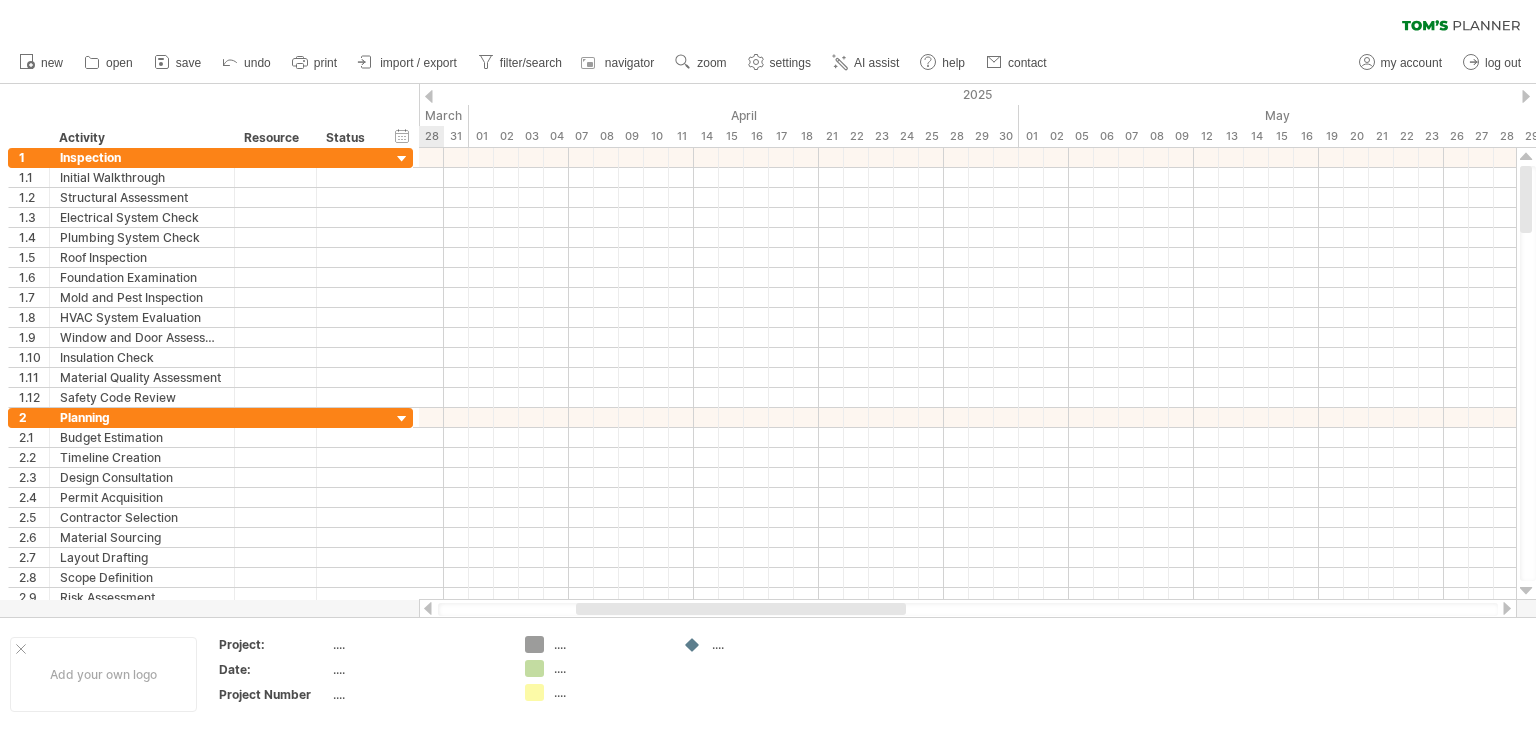 click at bounding box center [428, 608] 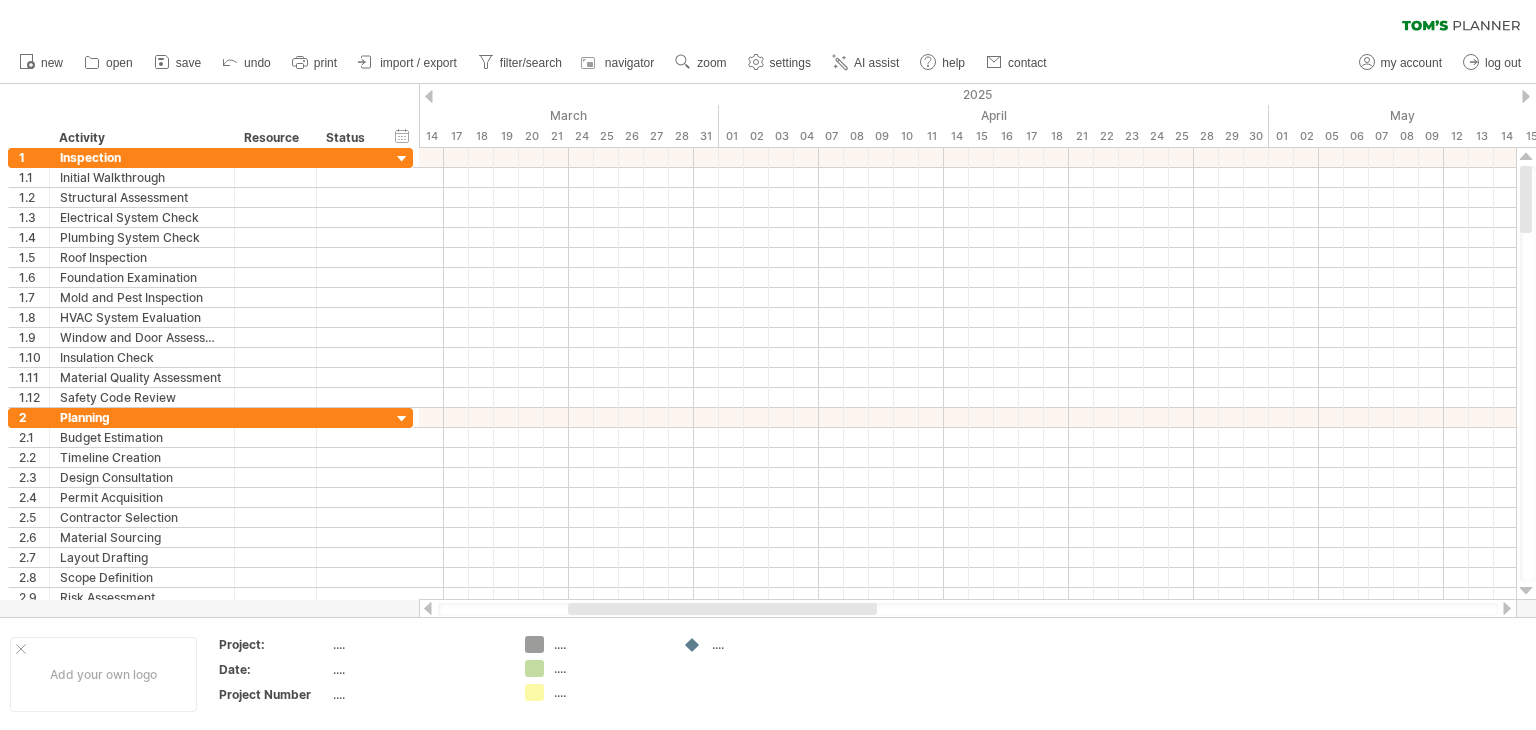 click at bounding box center [1507, 608] 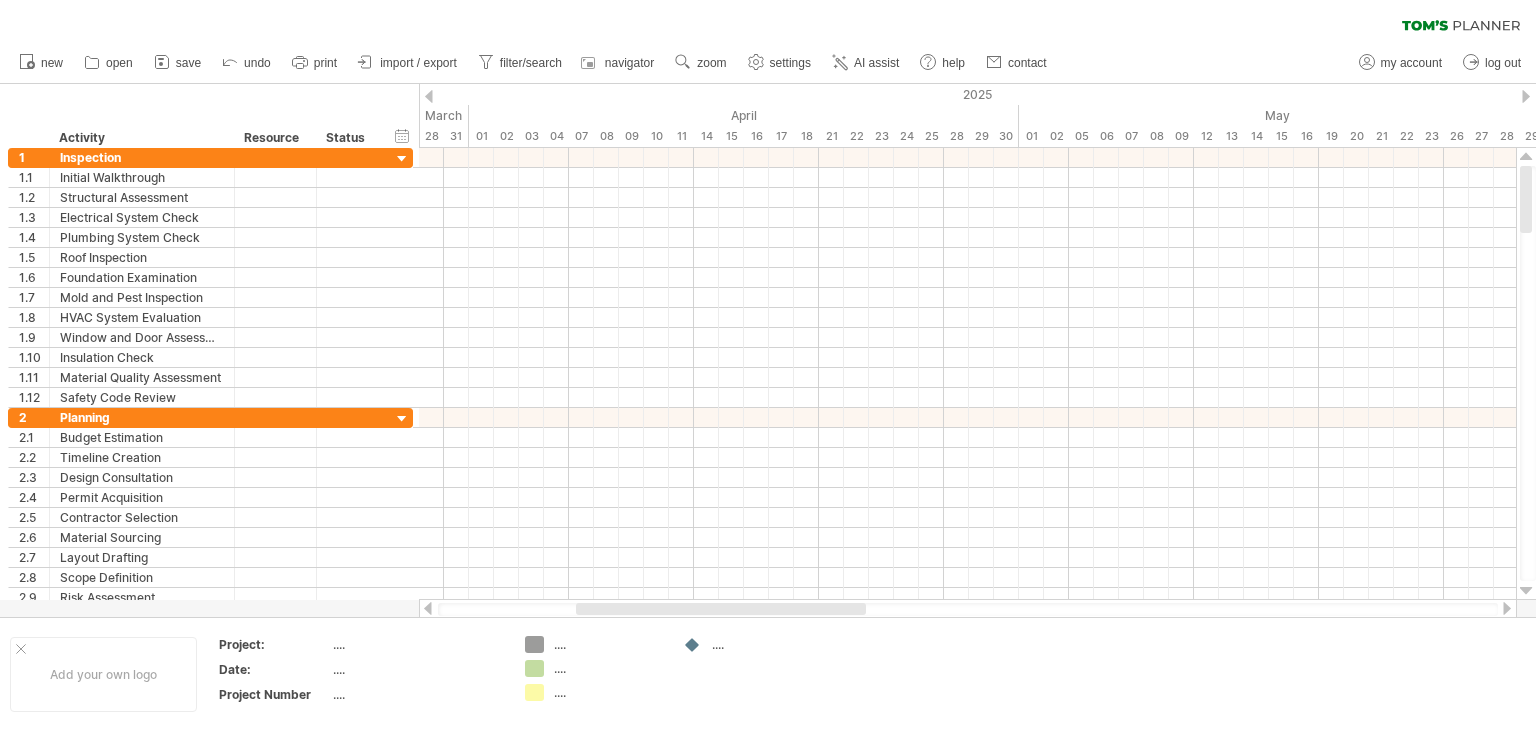 click at bounding box center [1507, 608] 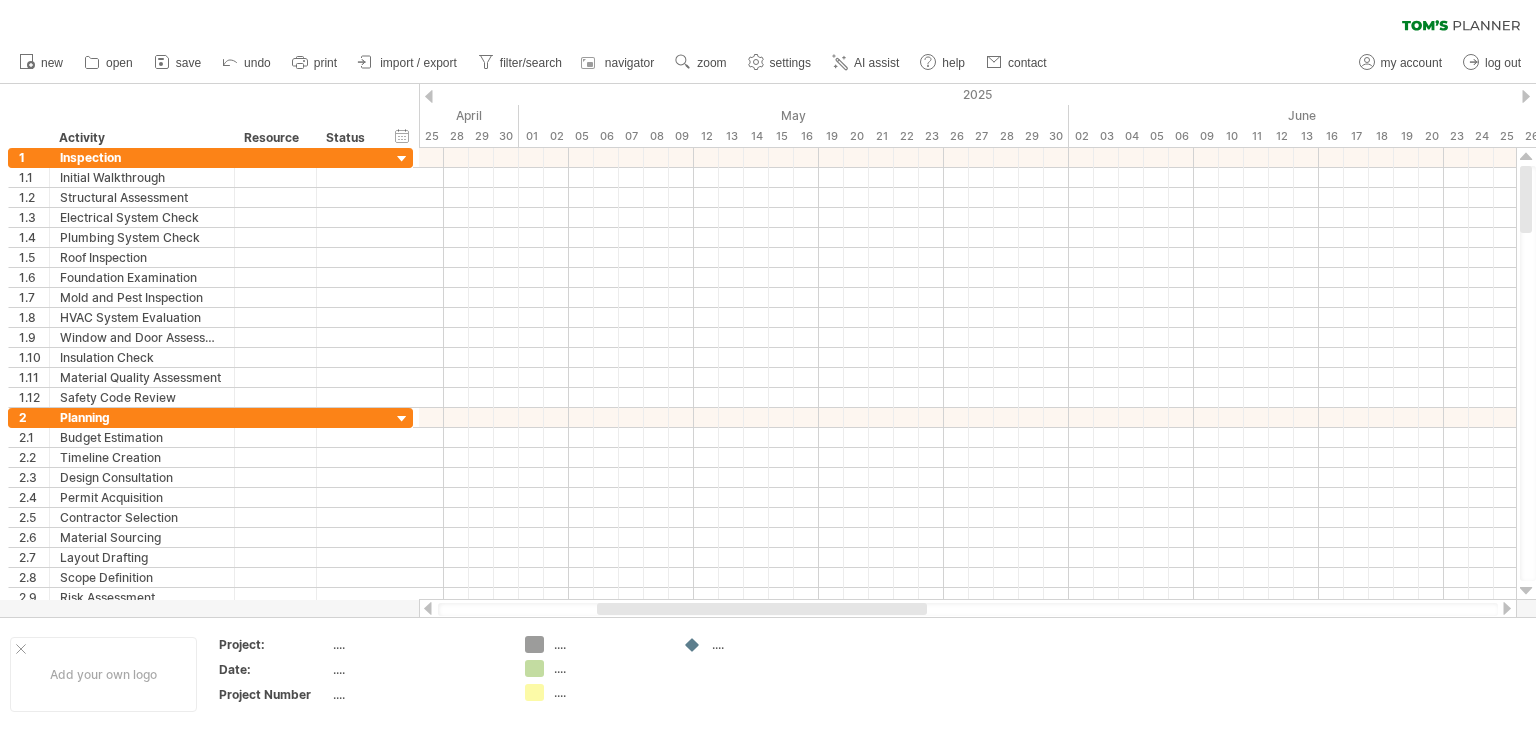 click at bounding box center (1507, 608) 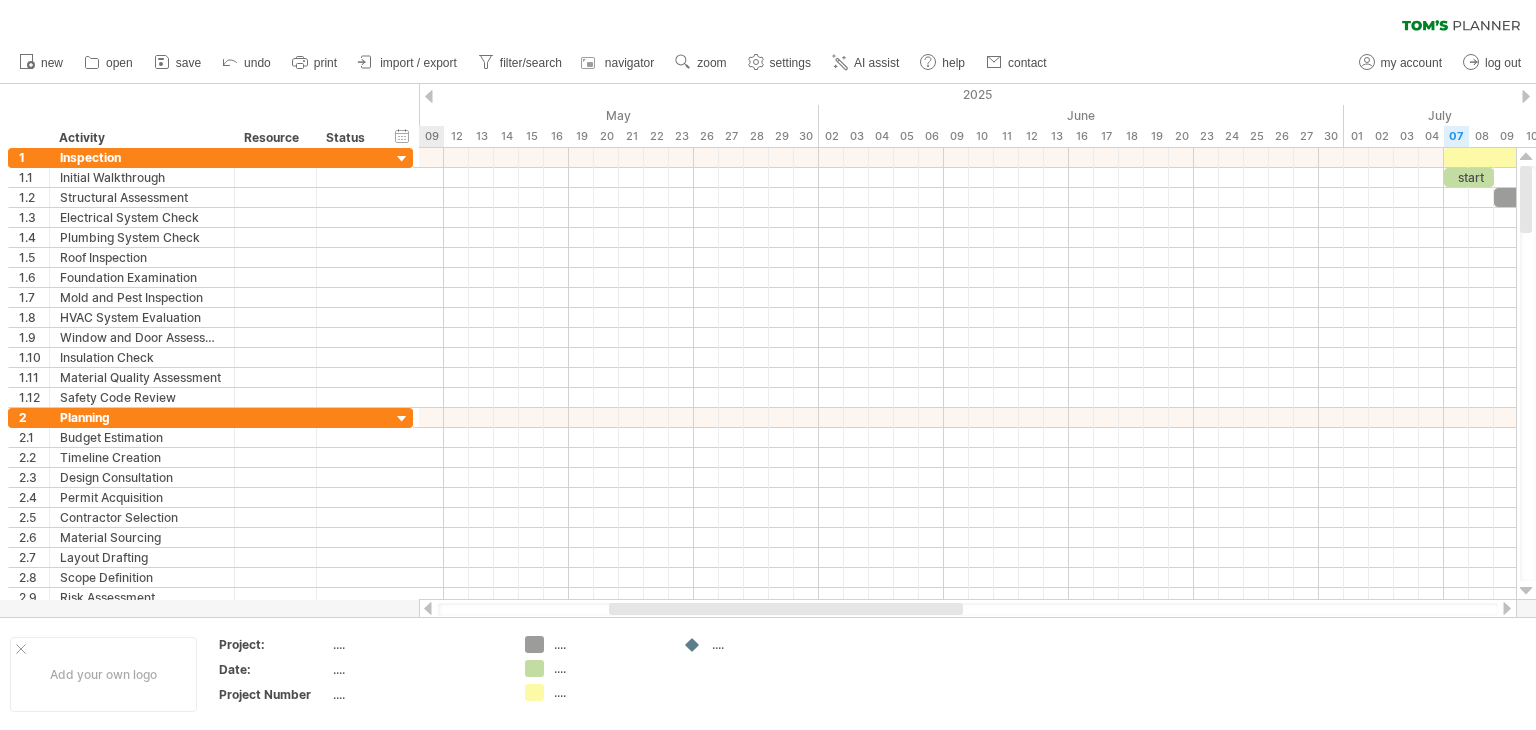 click at bounding box center (1507, 608) 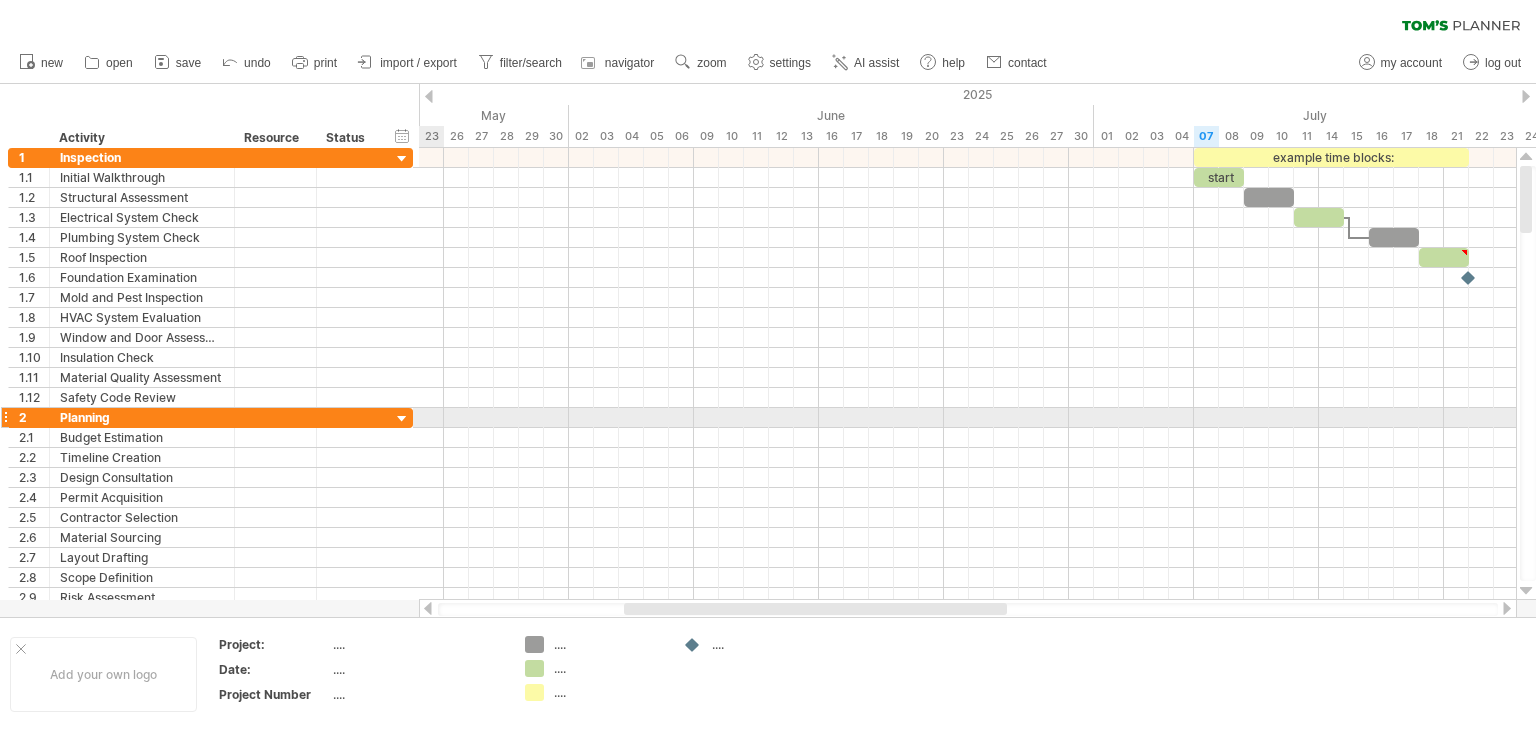 click at bounding box center [402, 419] 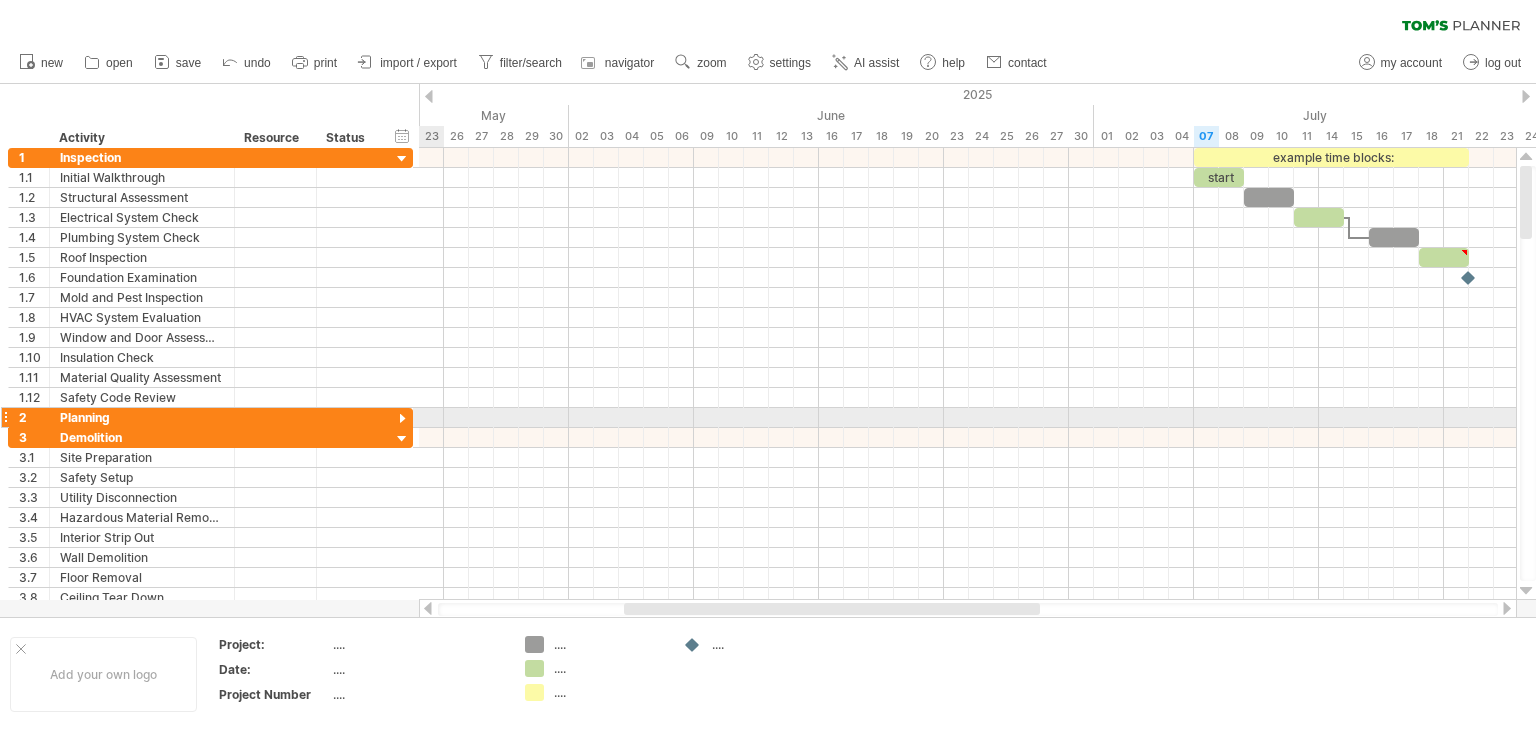 click at bounding box center (402, 419) 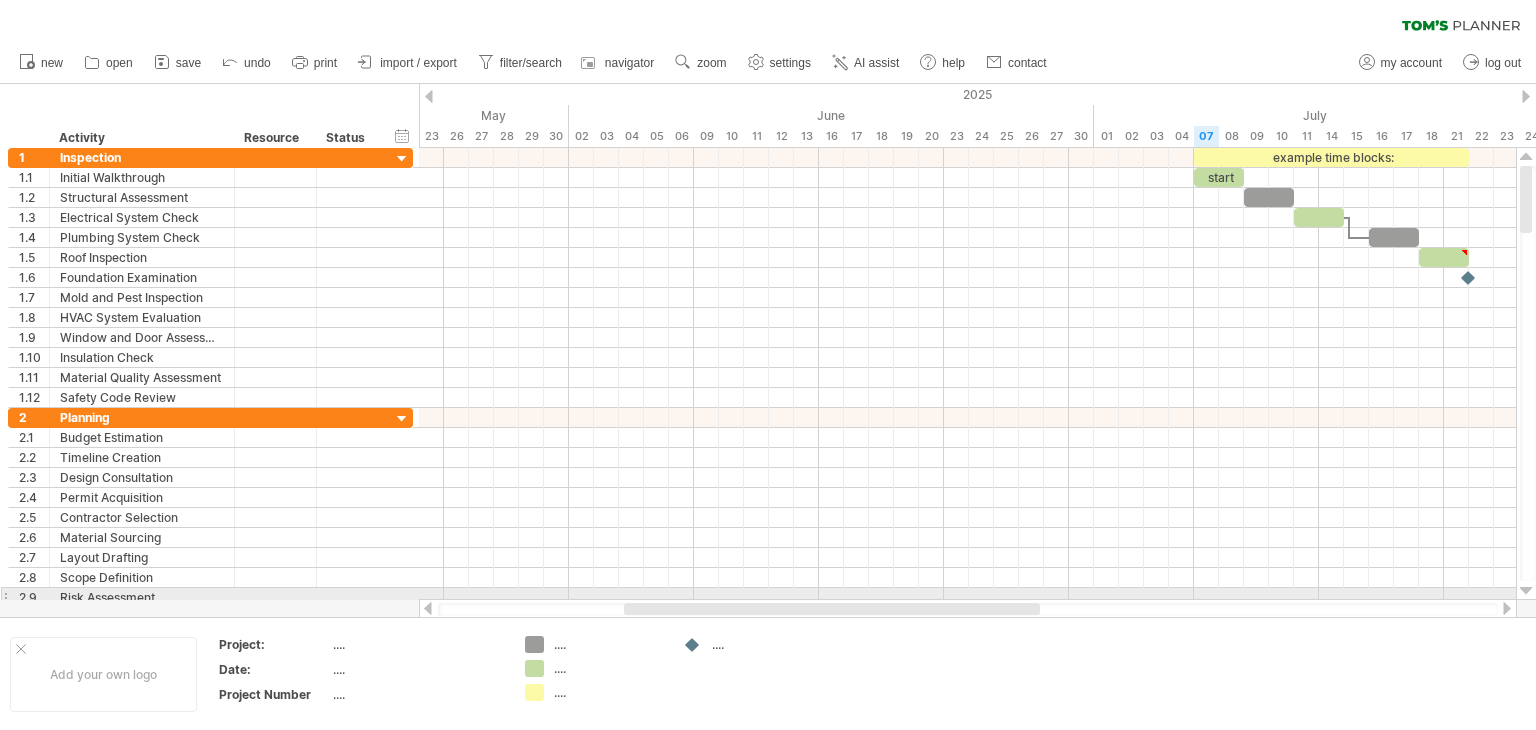 click at bounding box center (1526, 591) 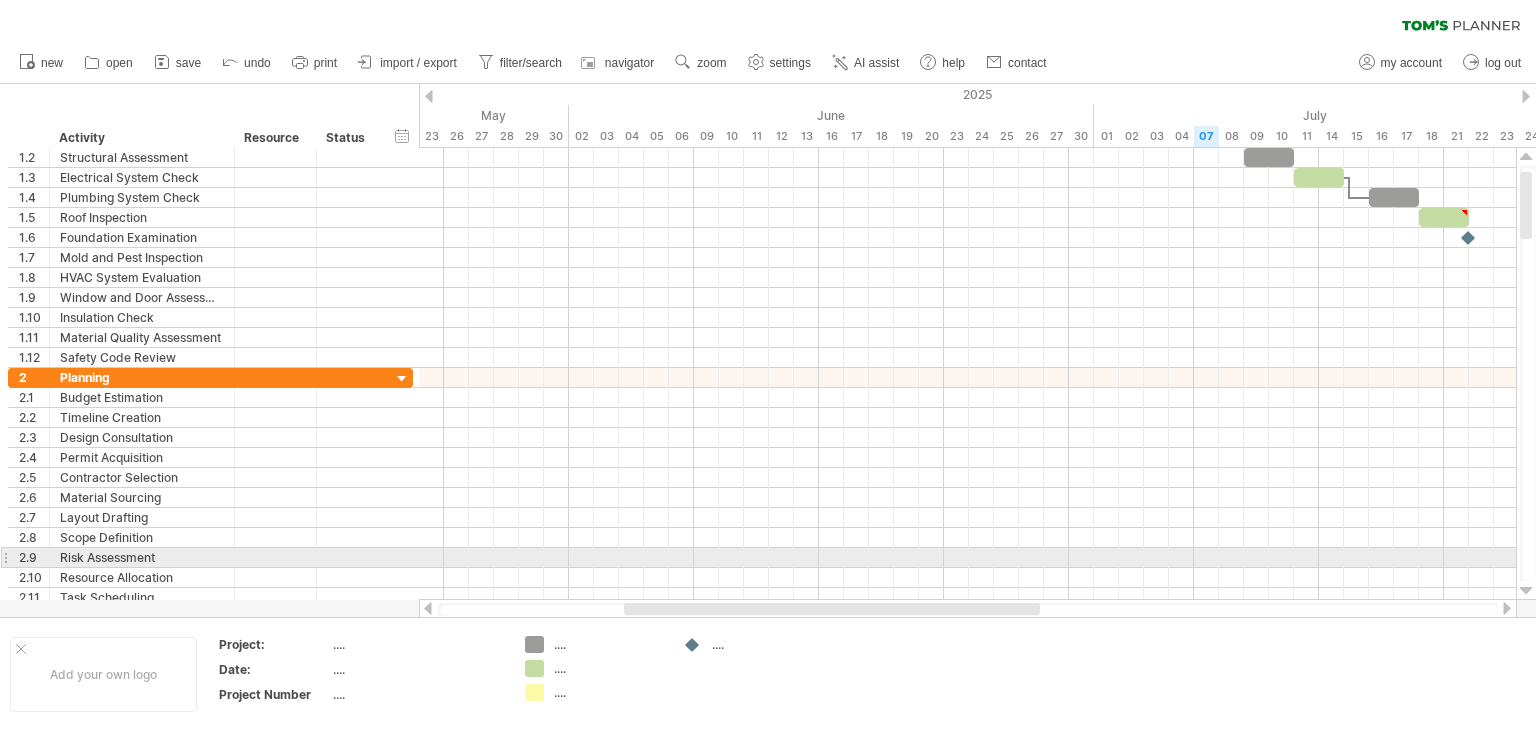 click at bounding box center (1526, 591) 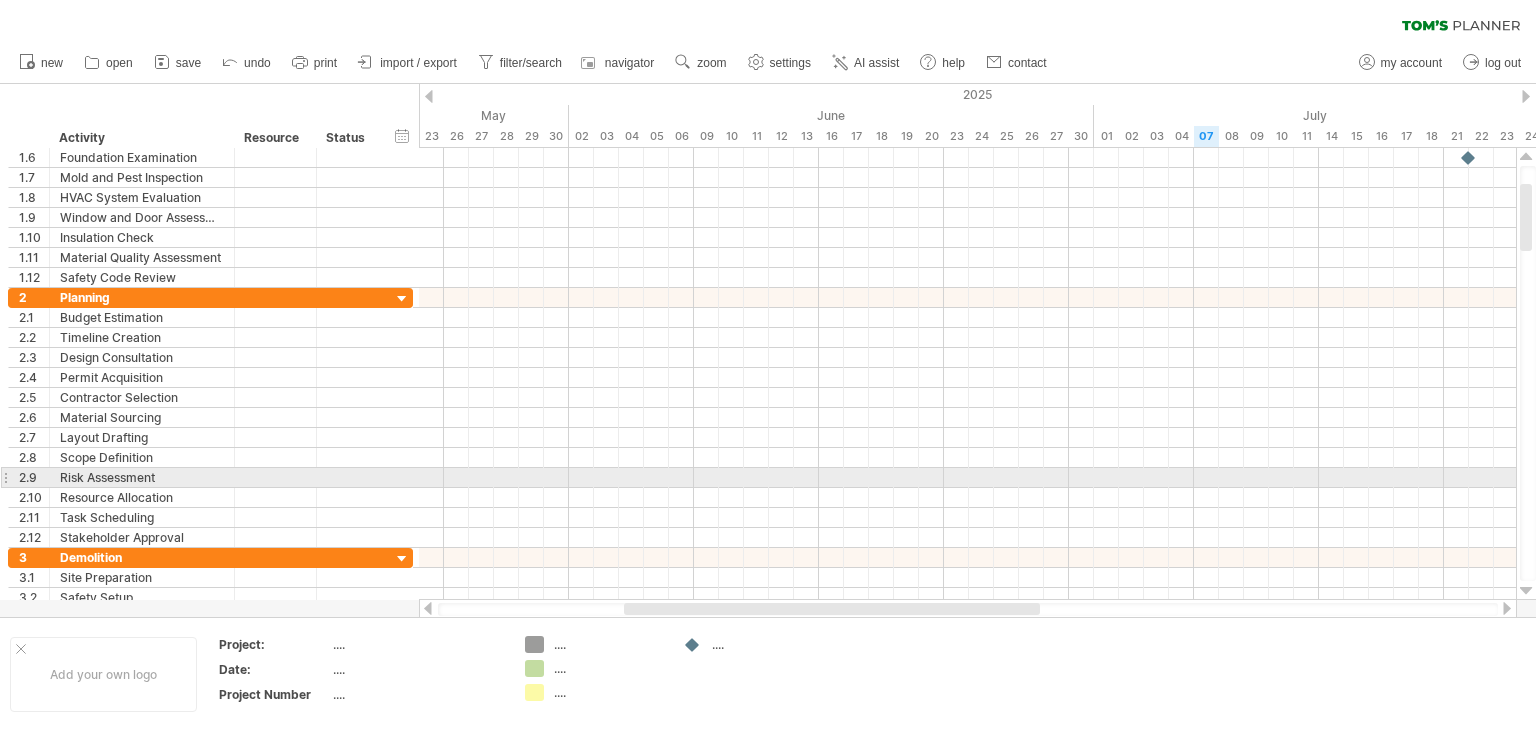 click at bounding box center (1526, 591) 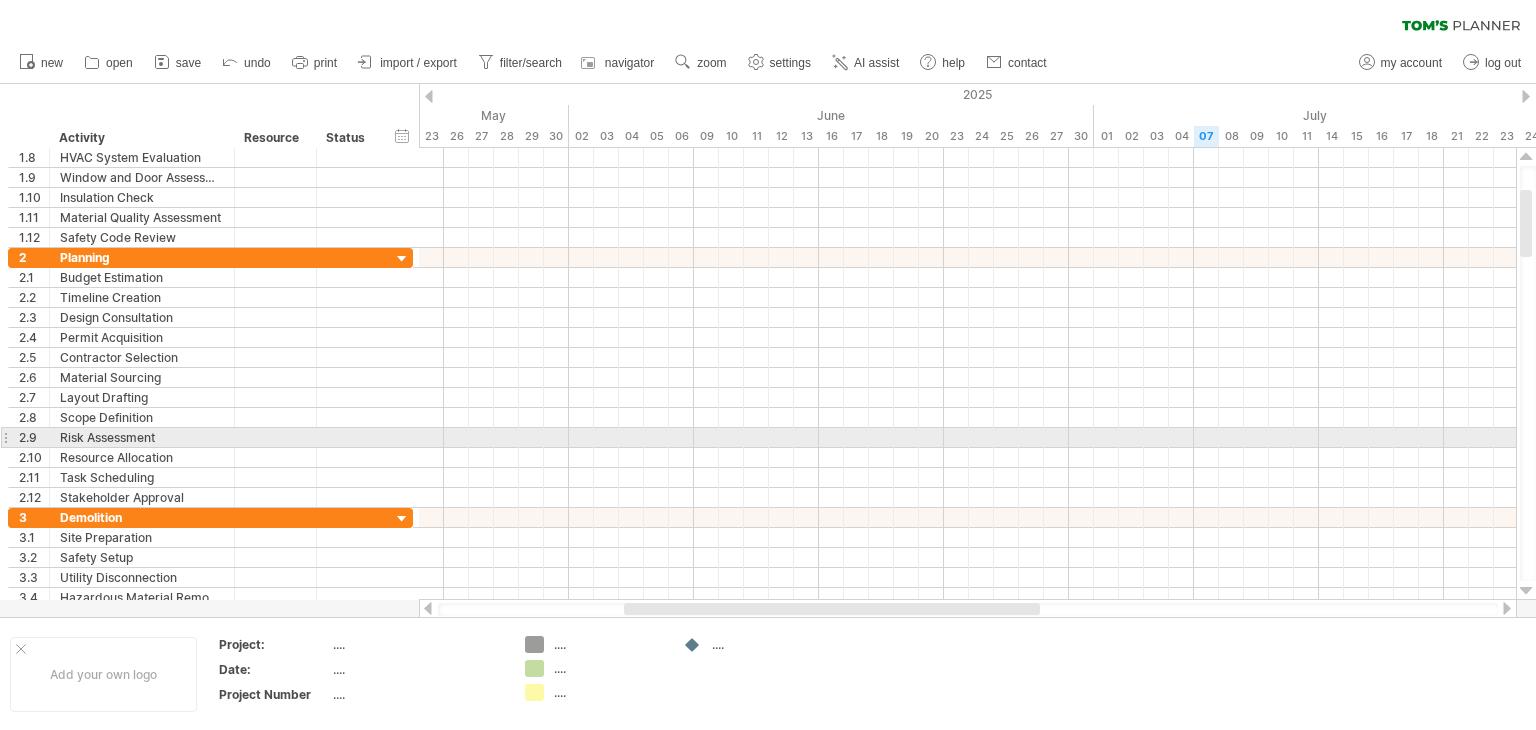 click at bounding box center (1526, 591) 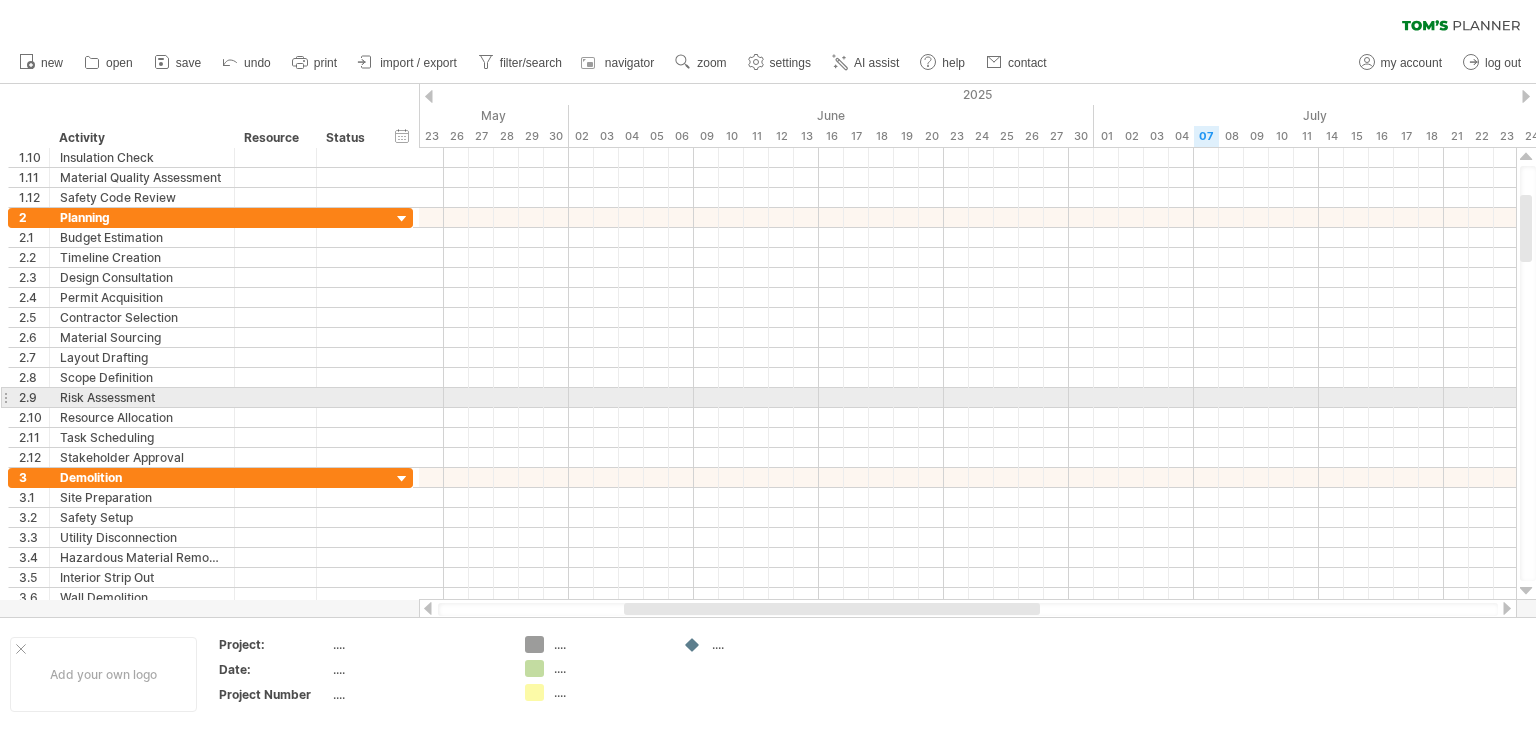 click at bounding box center [1526, 591] 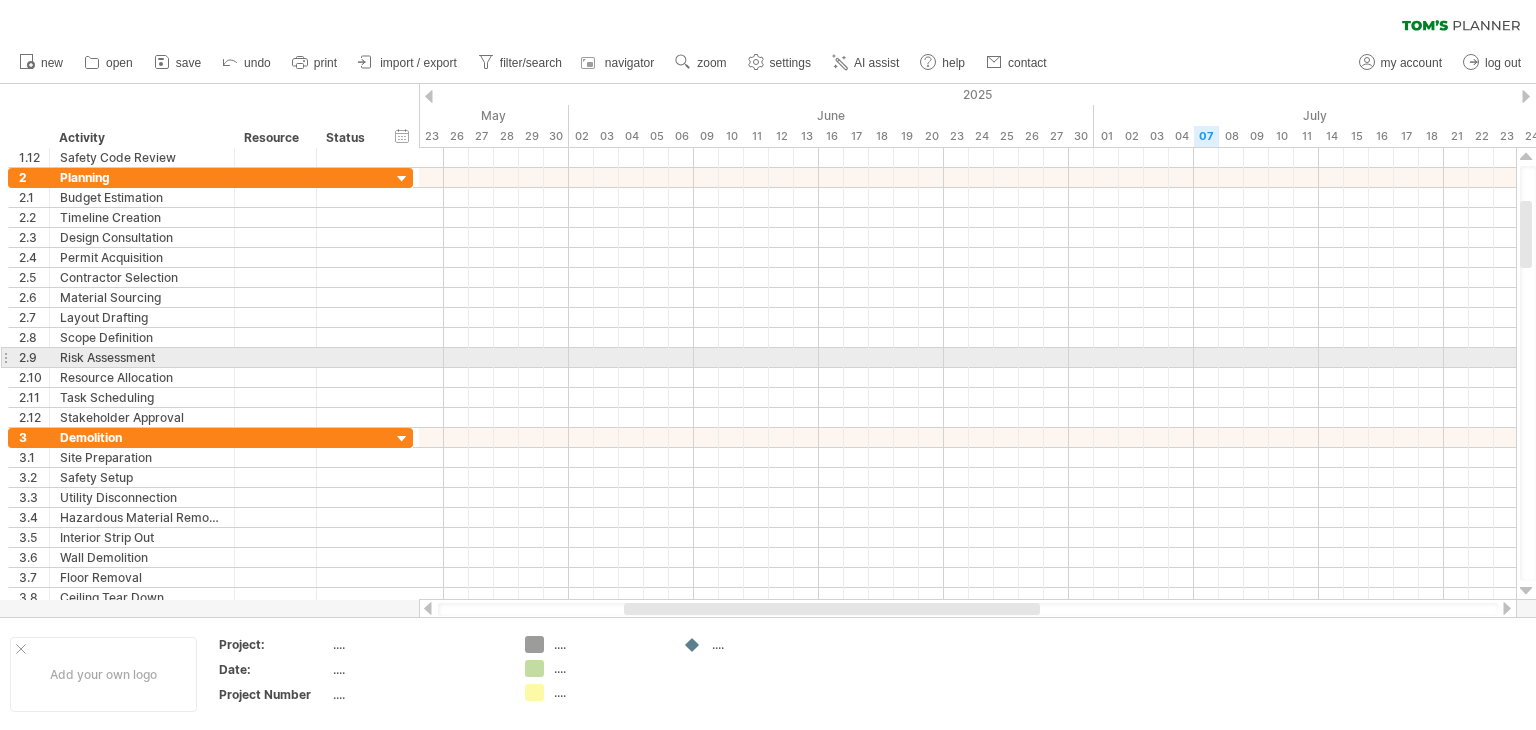 click at bounding box center [1526, 591] 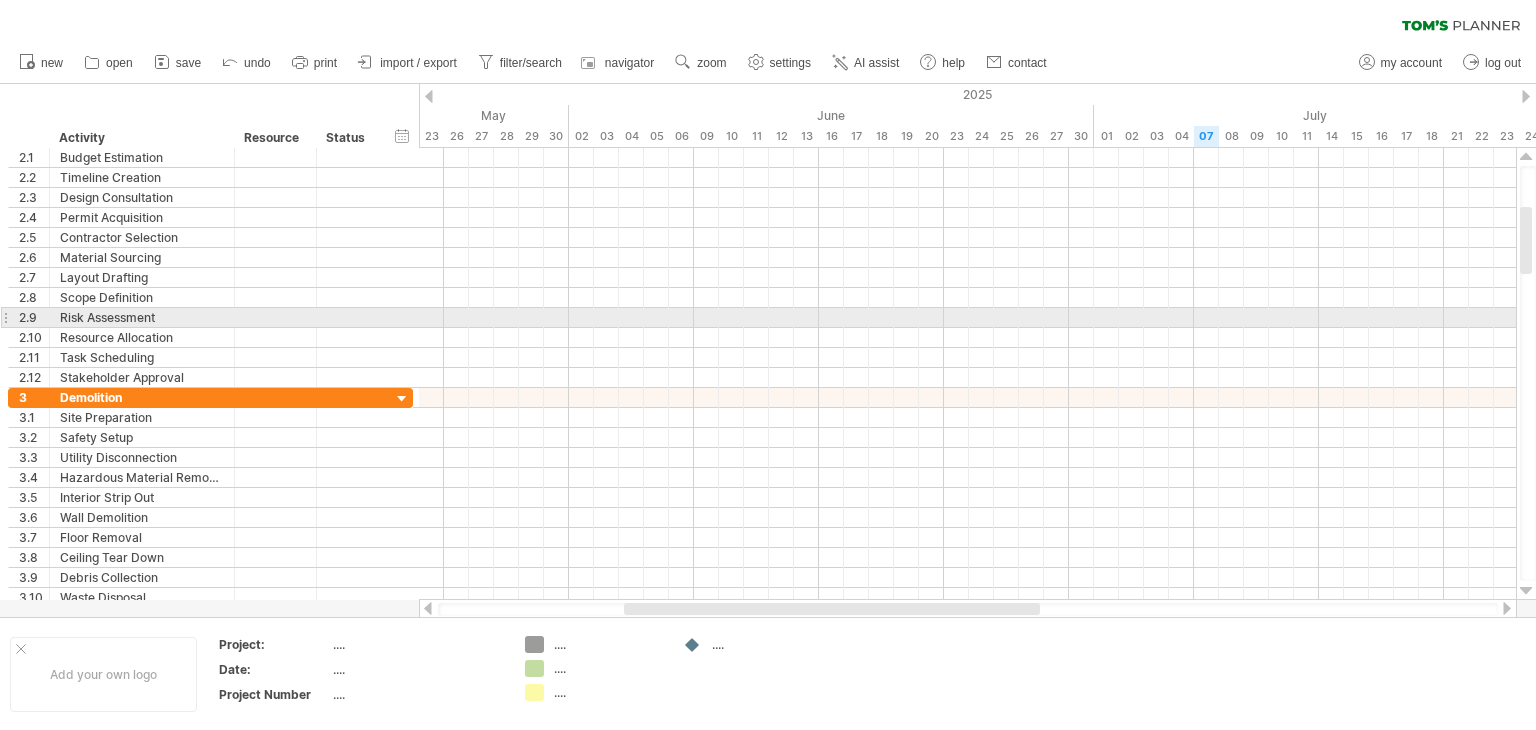 click at bounding box center [1526, 591] 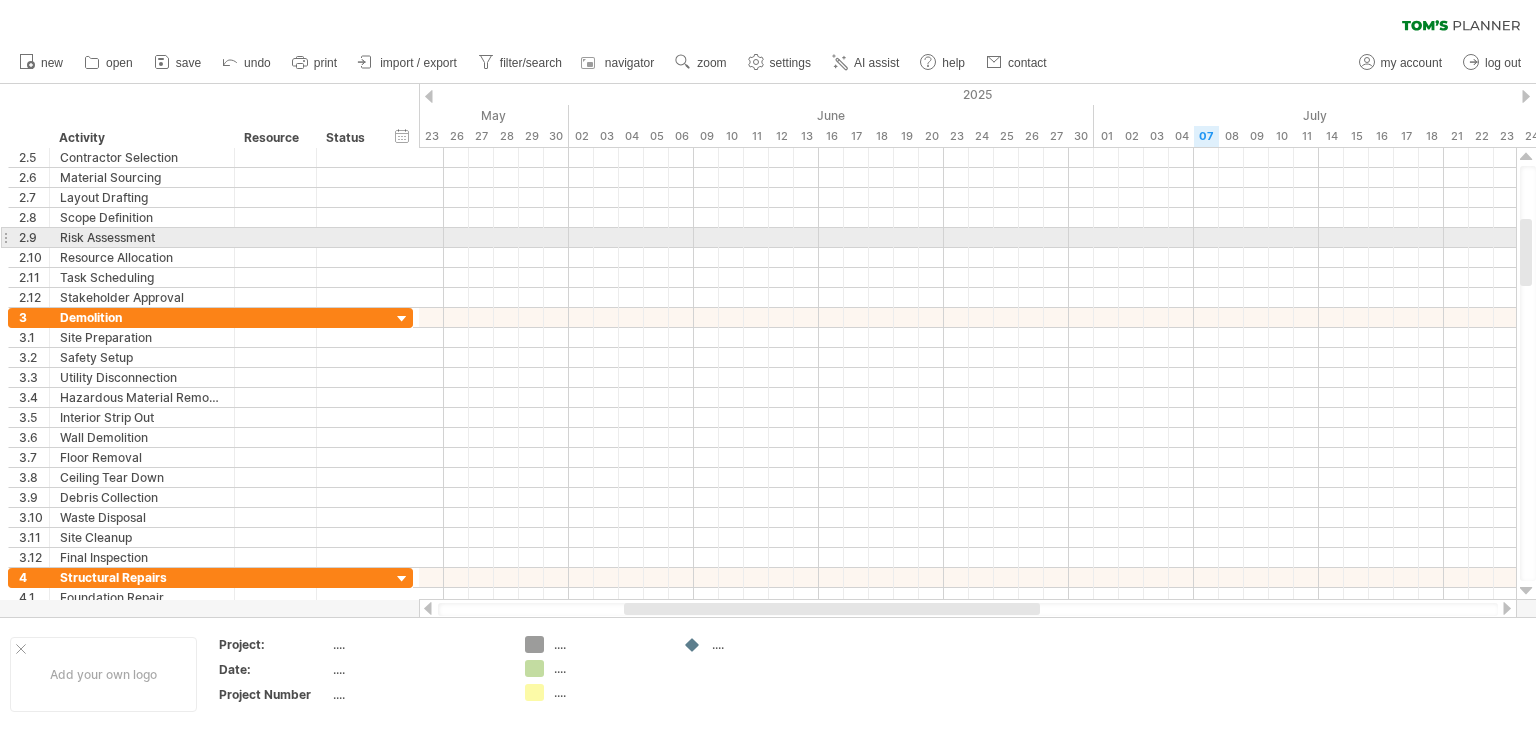 click at bounding box center (1526, 591) 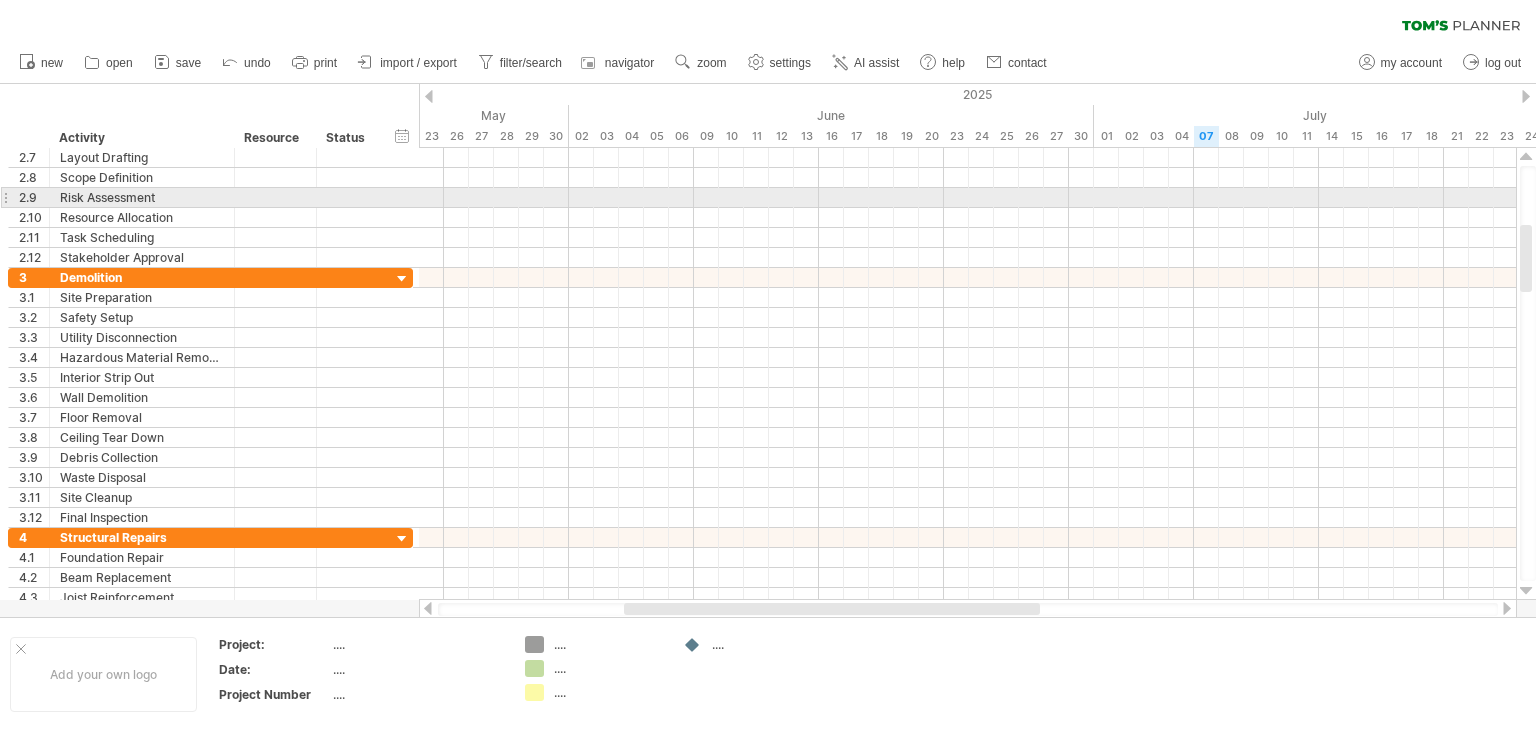 click at bounding box center (1526, 591) 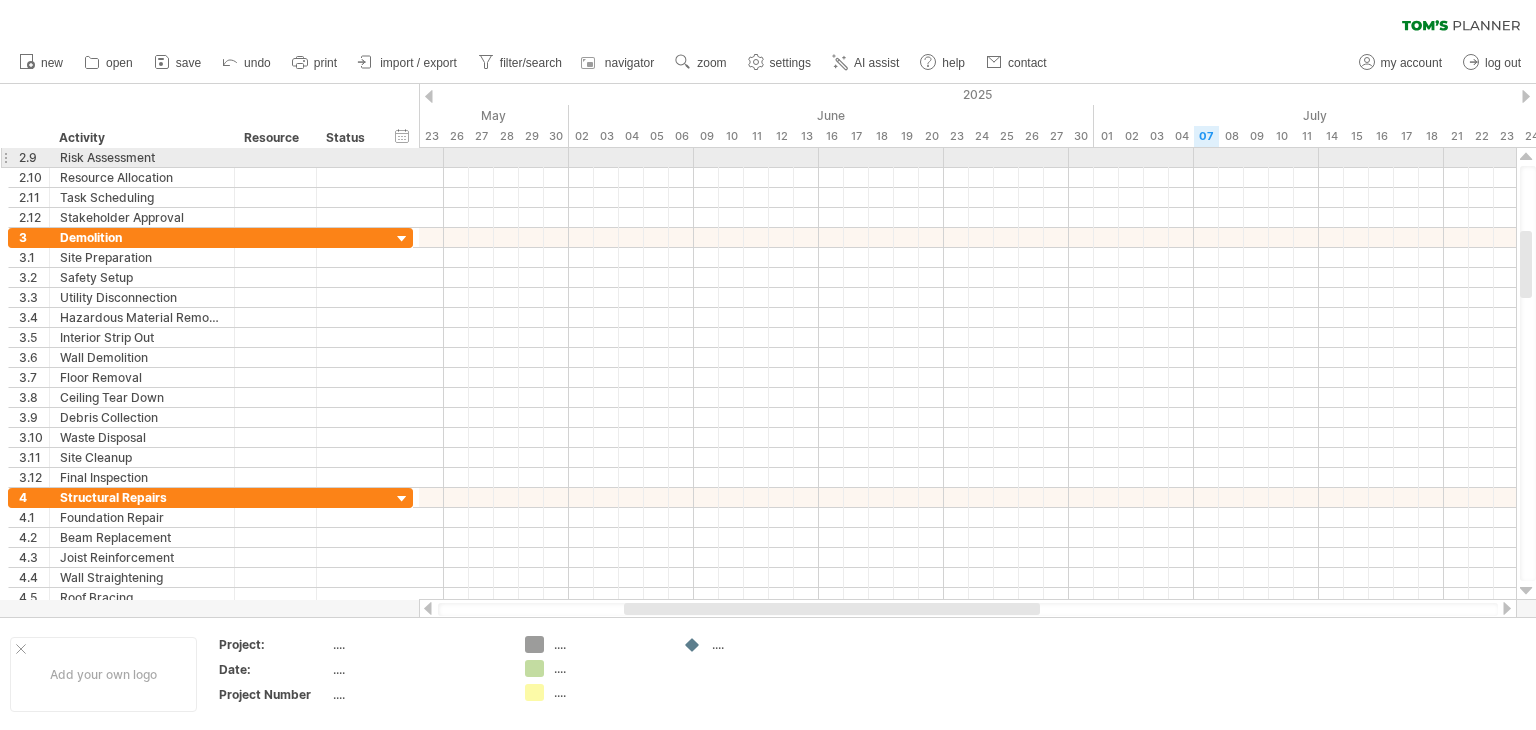 click at bounding box center (1526, 591) 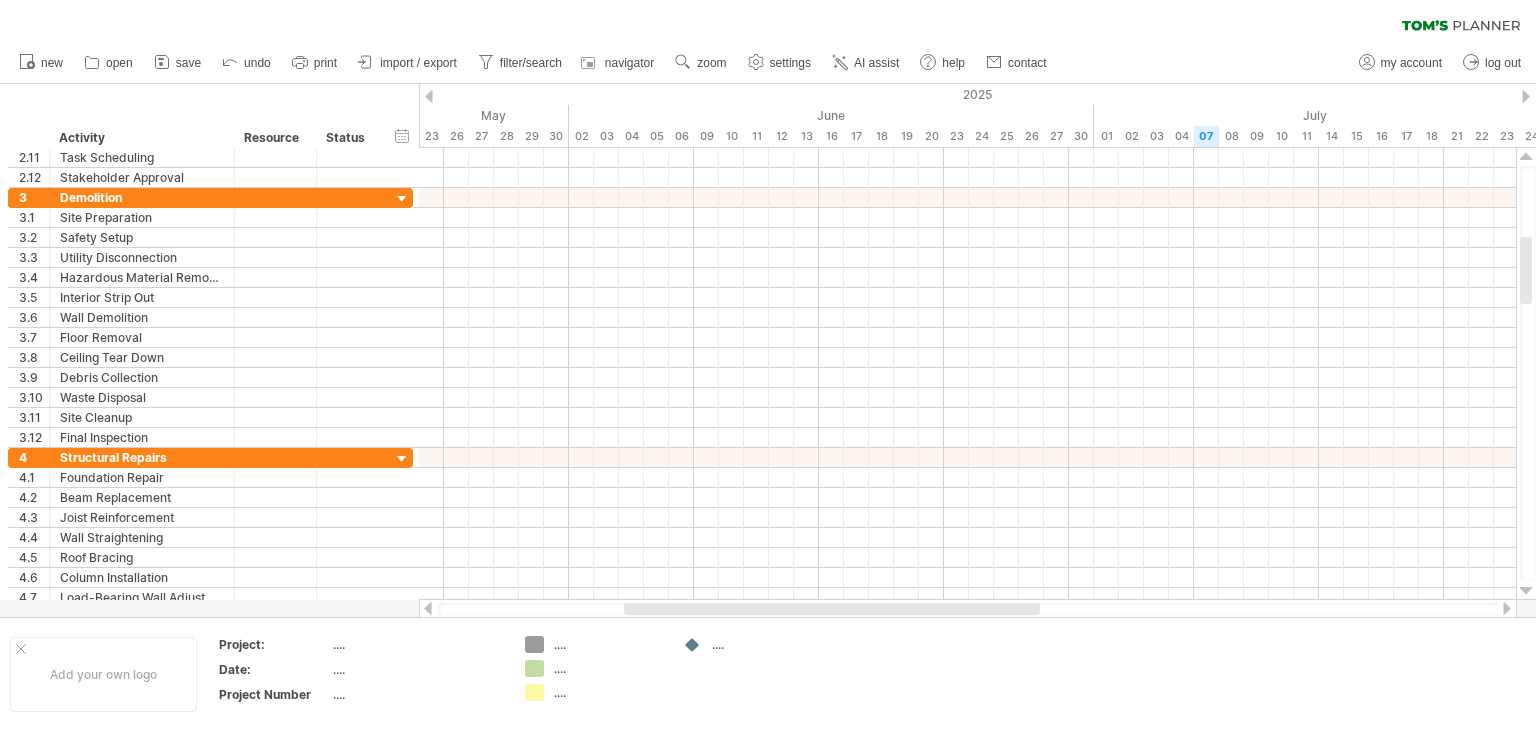 click at bounding box center [1526, 591] 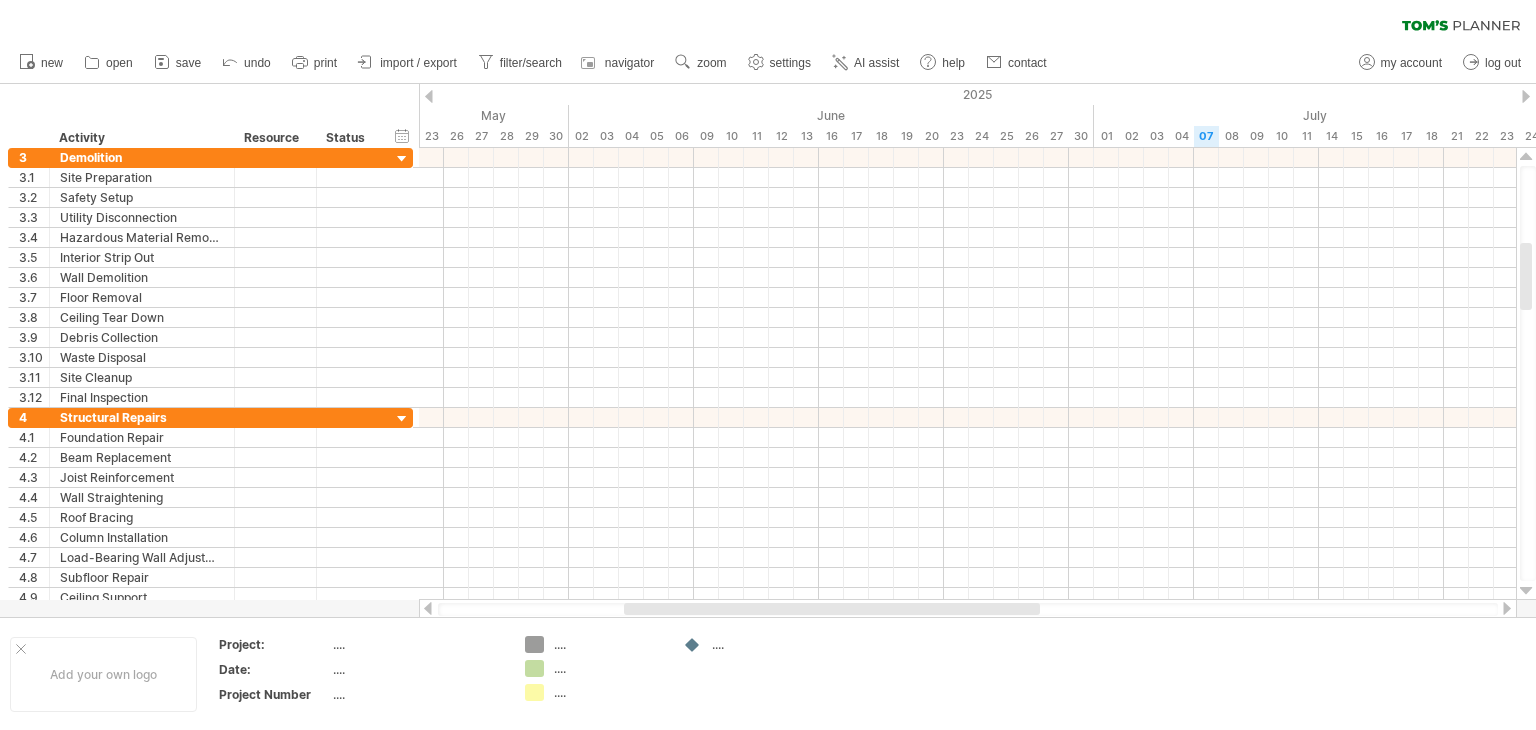 click at bounding box center (1526, 591) 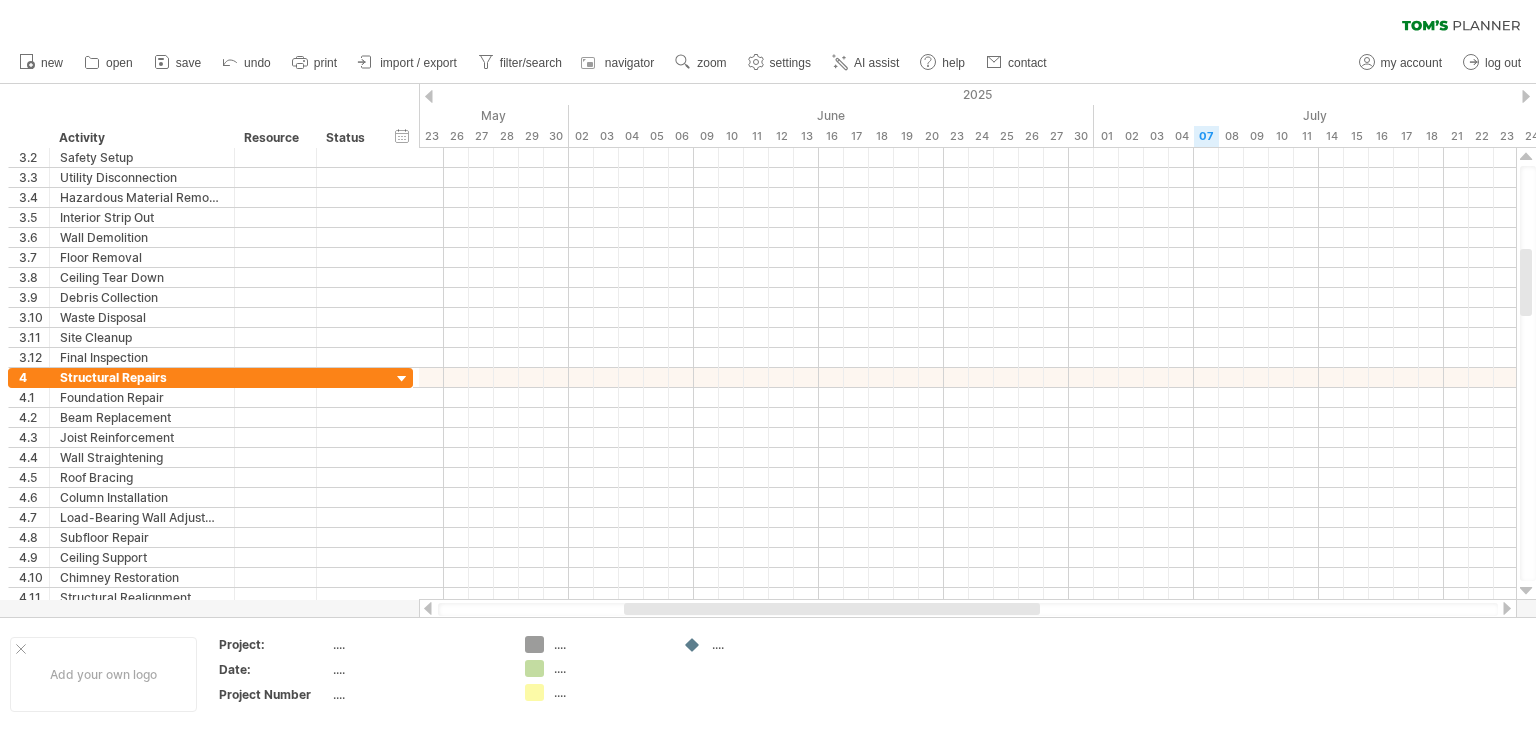 click at bounding box center (1526, 591) 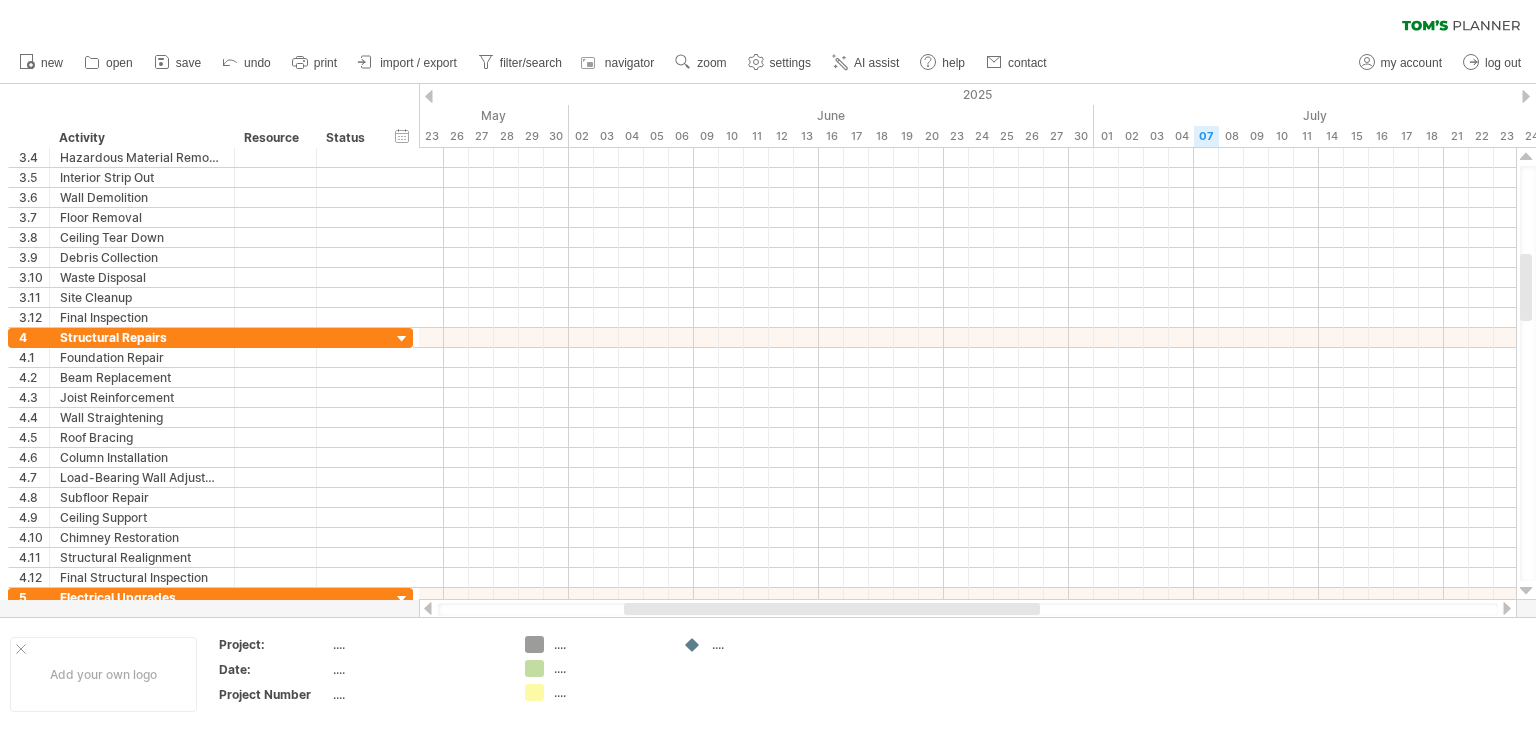 click at bounding box center [1526, 591] 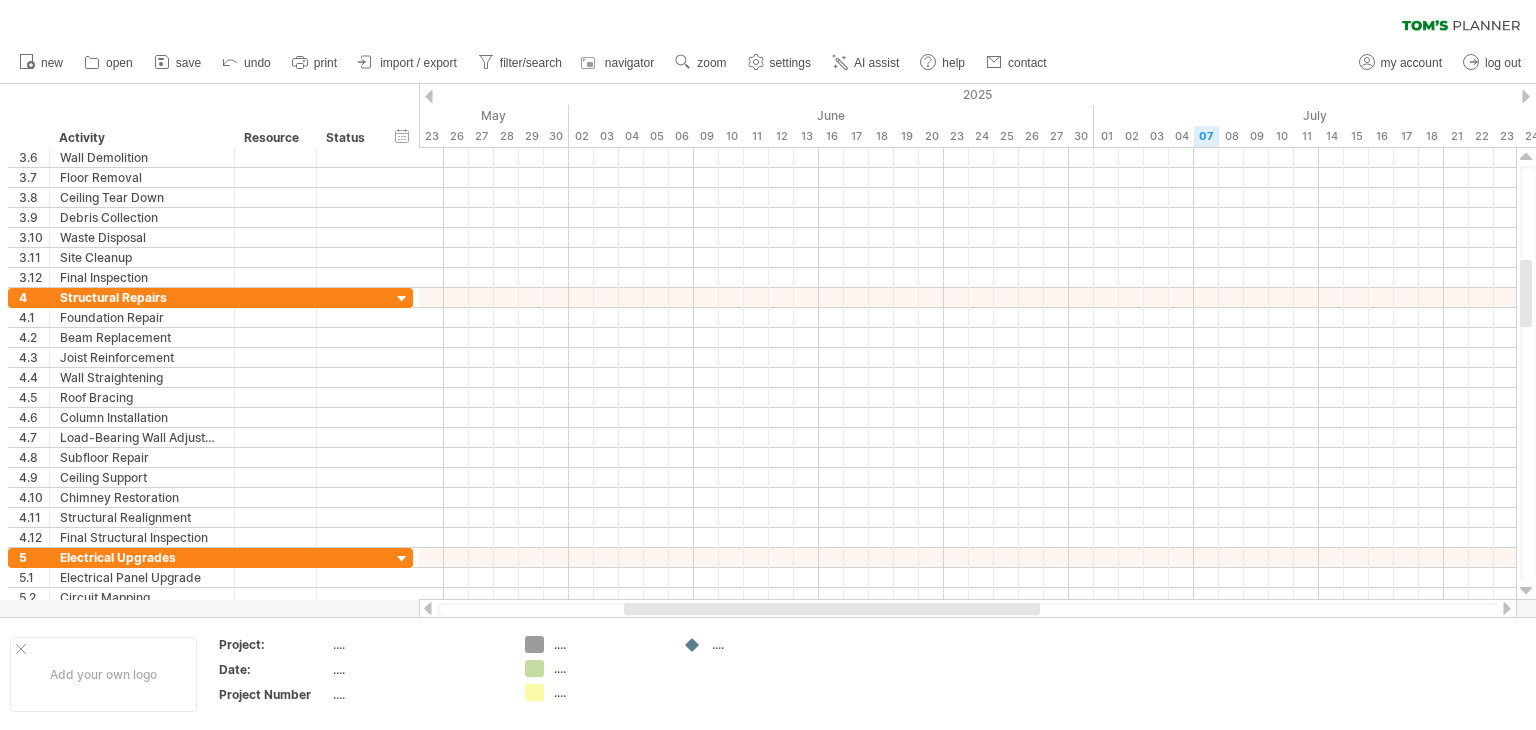 click at bounding box center [1526, 591] 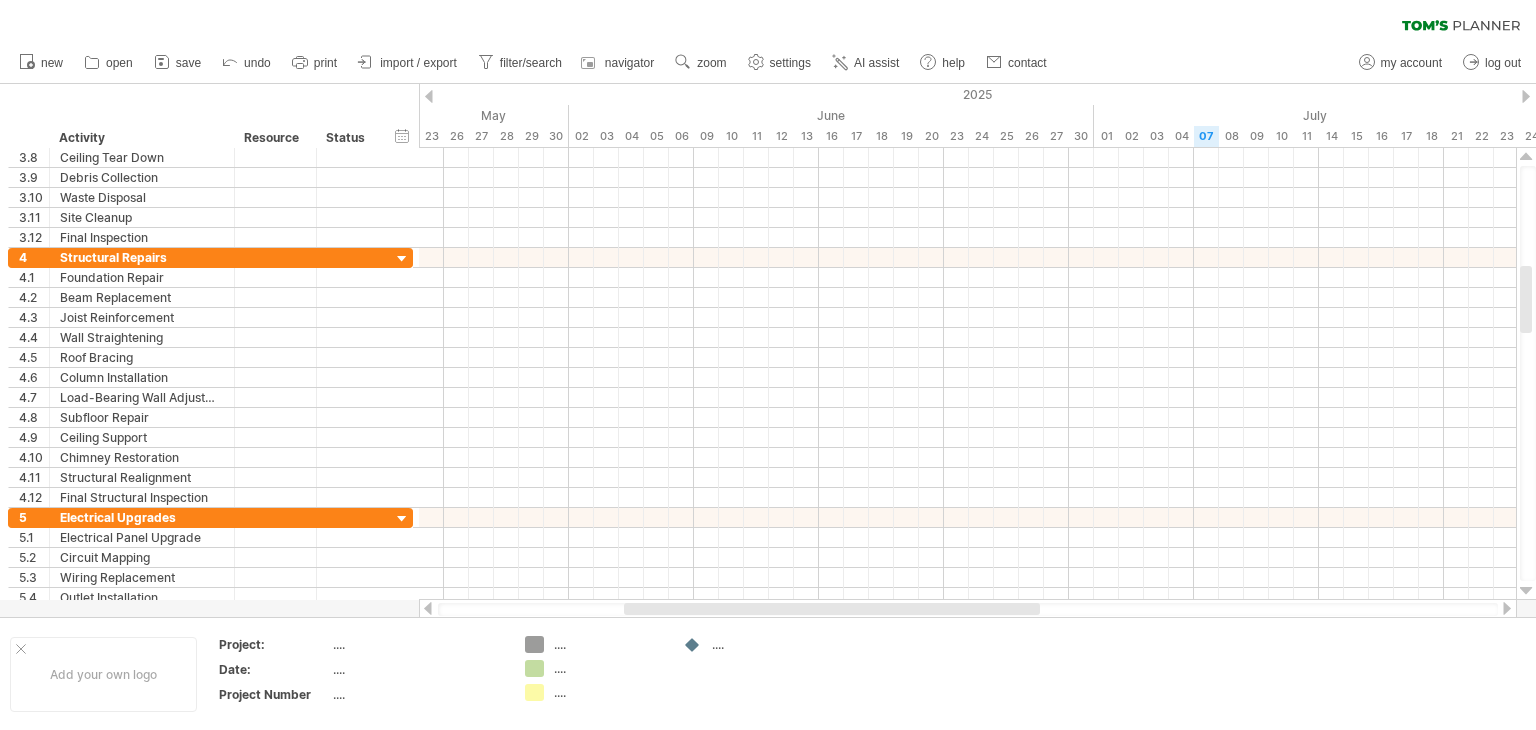 click at bounding box center [1526, 591] 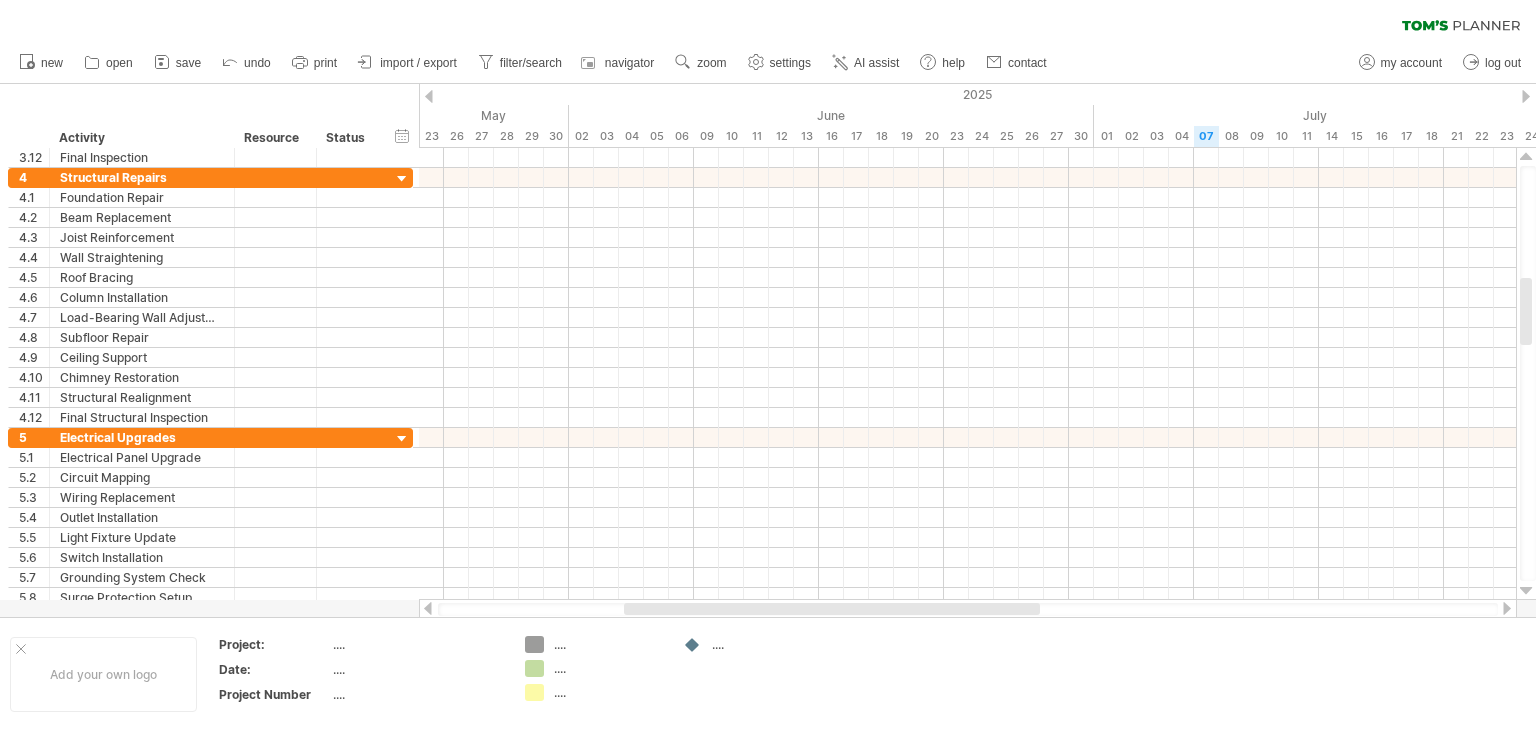 click at bounding box center [1526, 591] 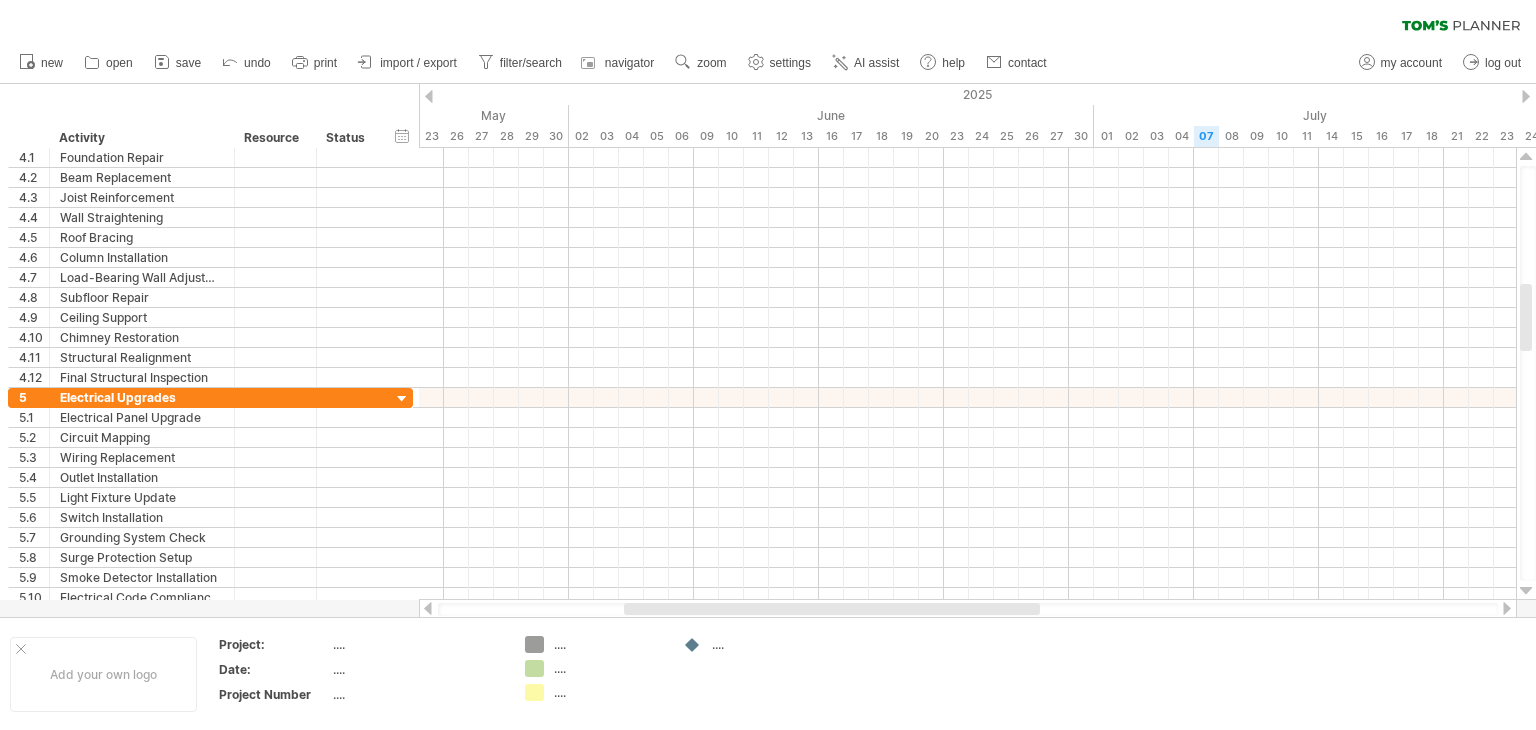 click at bounding box center (1526, 591) 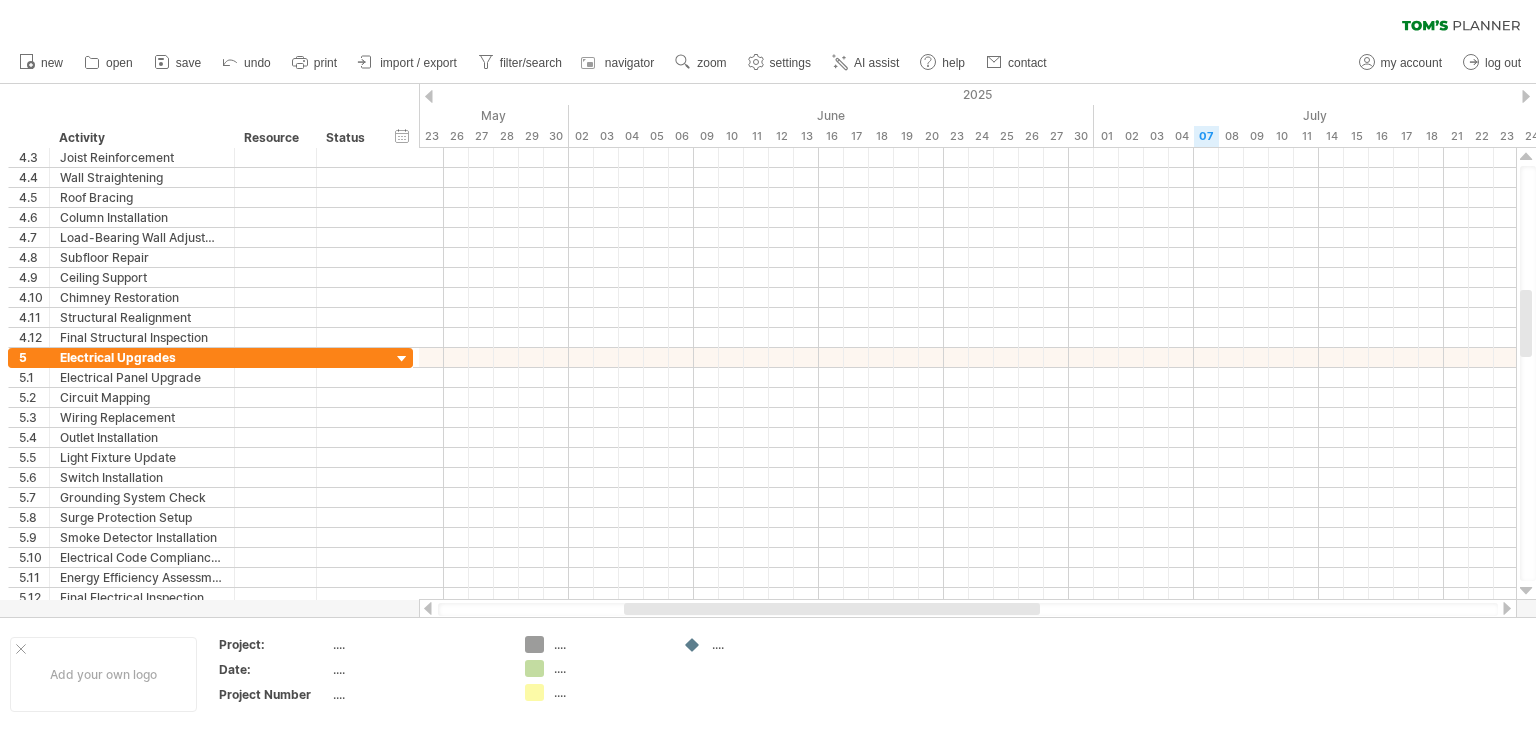 click at bounding box center (1526, 591) 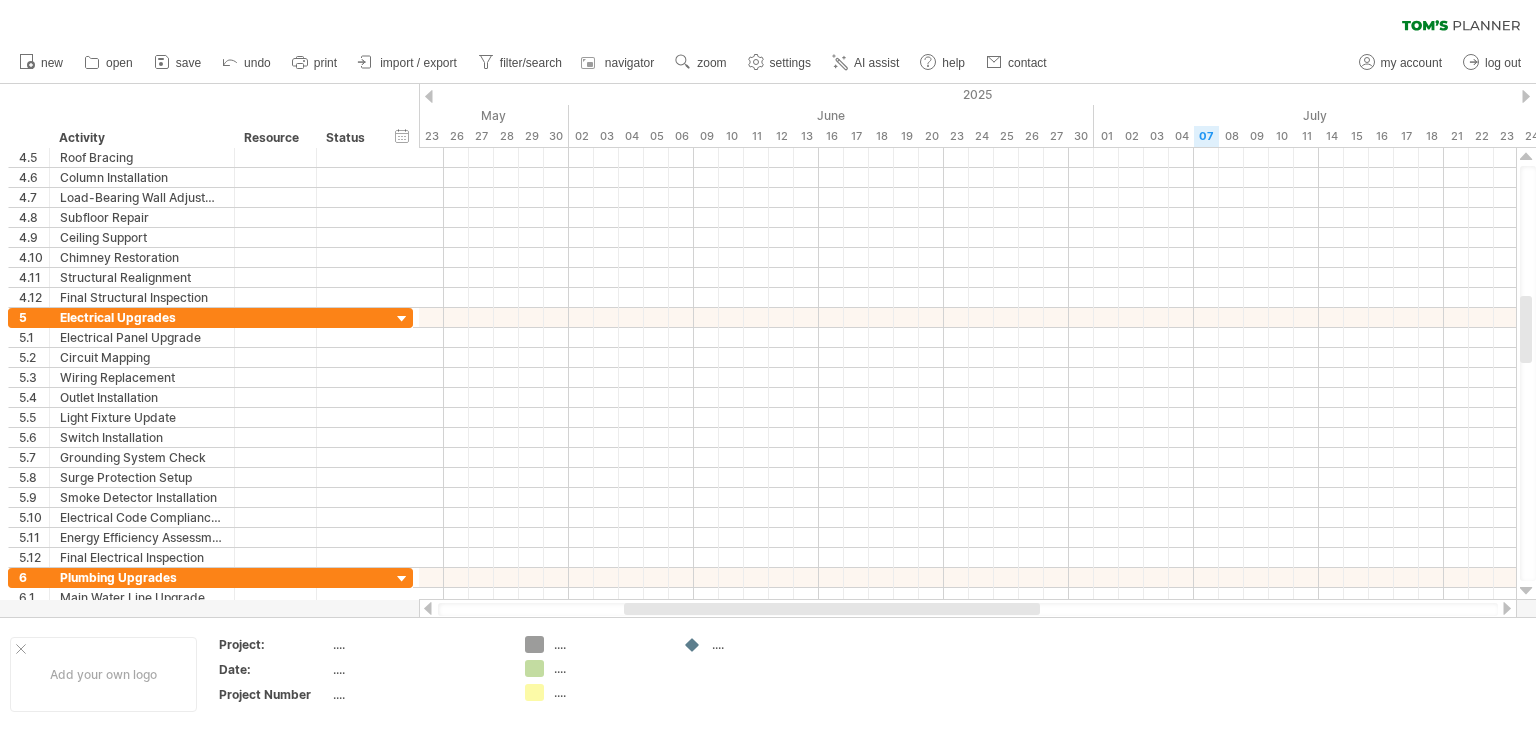 click at bounding box center [1526, 591] 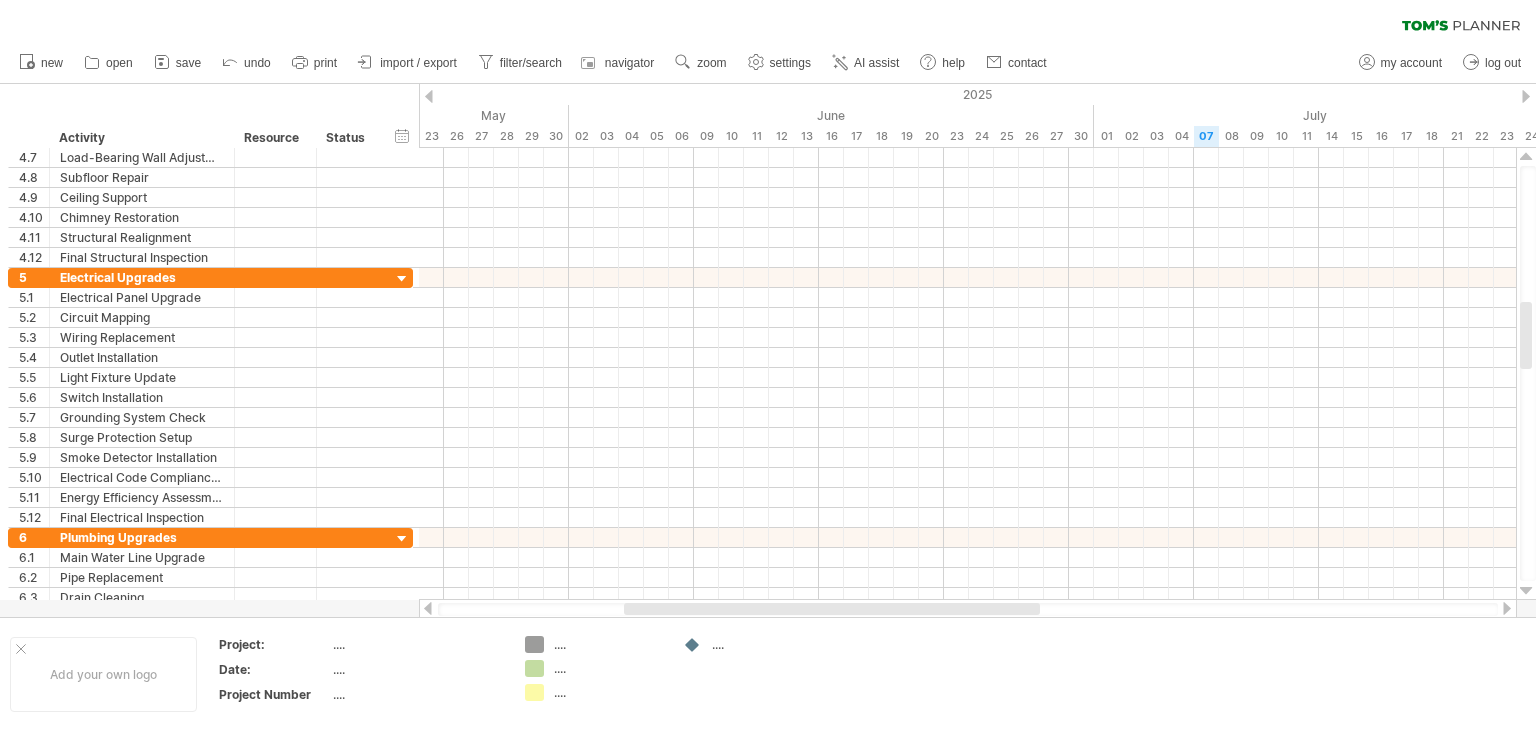 click at bounding box center (1526, 591) 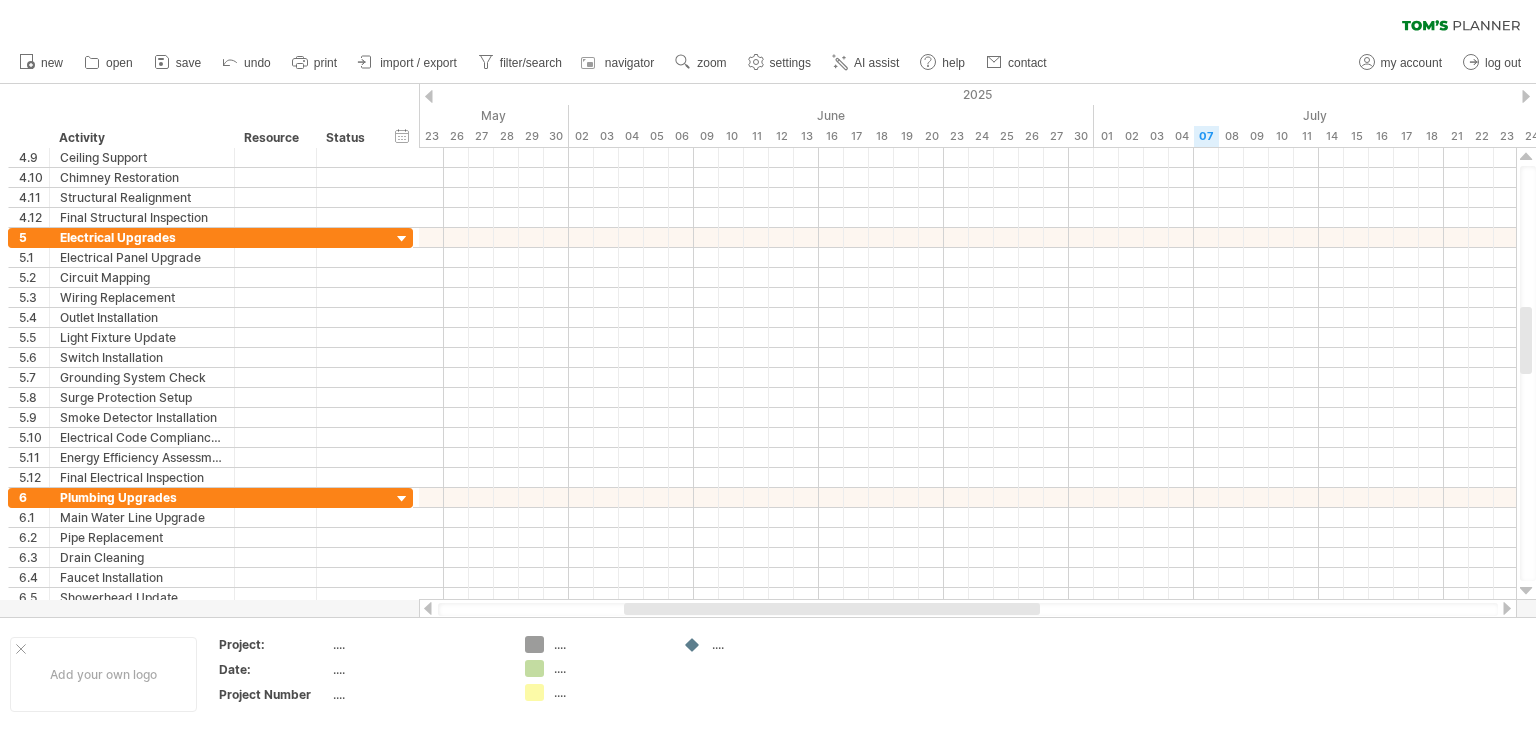 click at bounding box center (1526, 591) 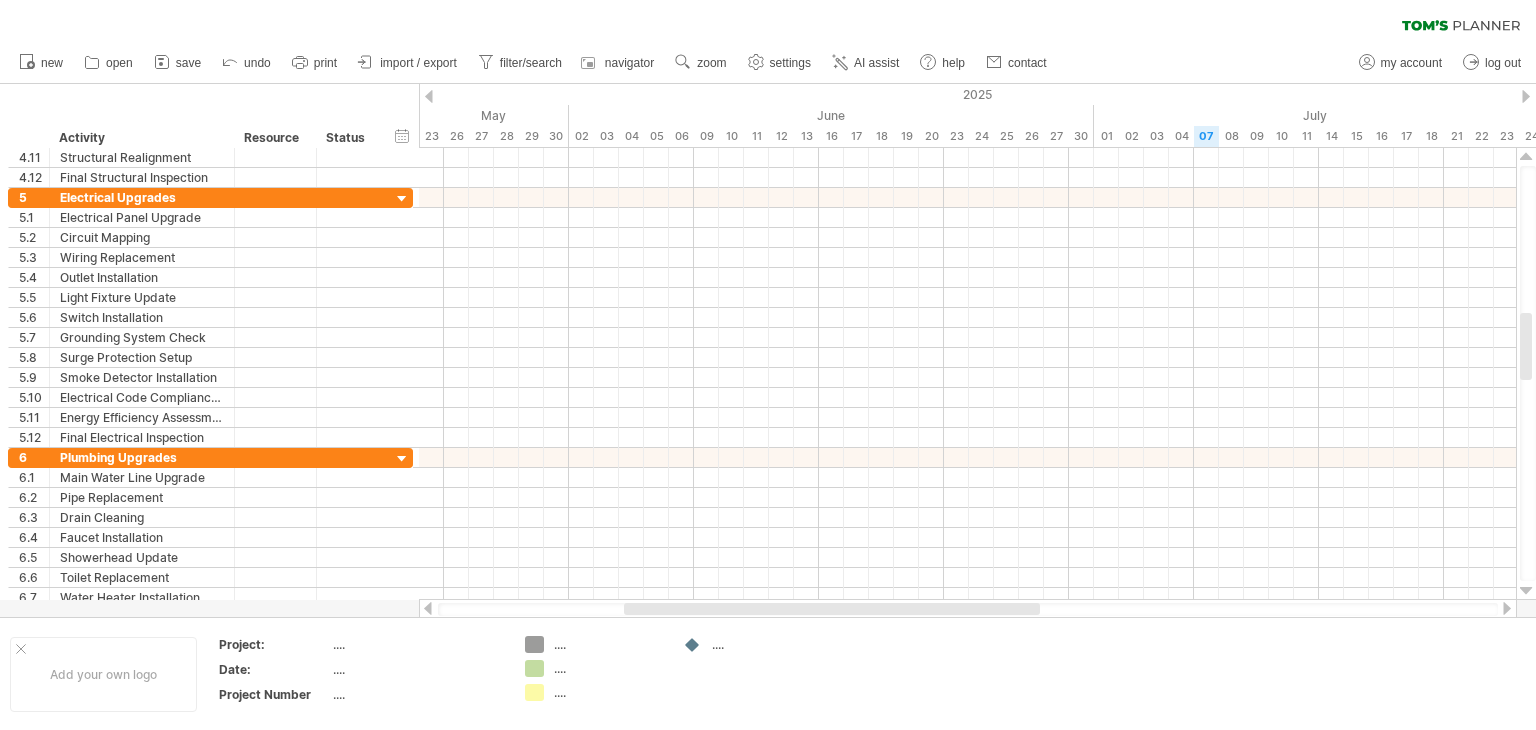click at bounding box center (1526, 591) 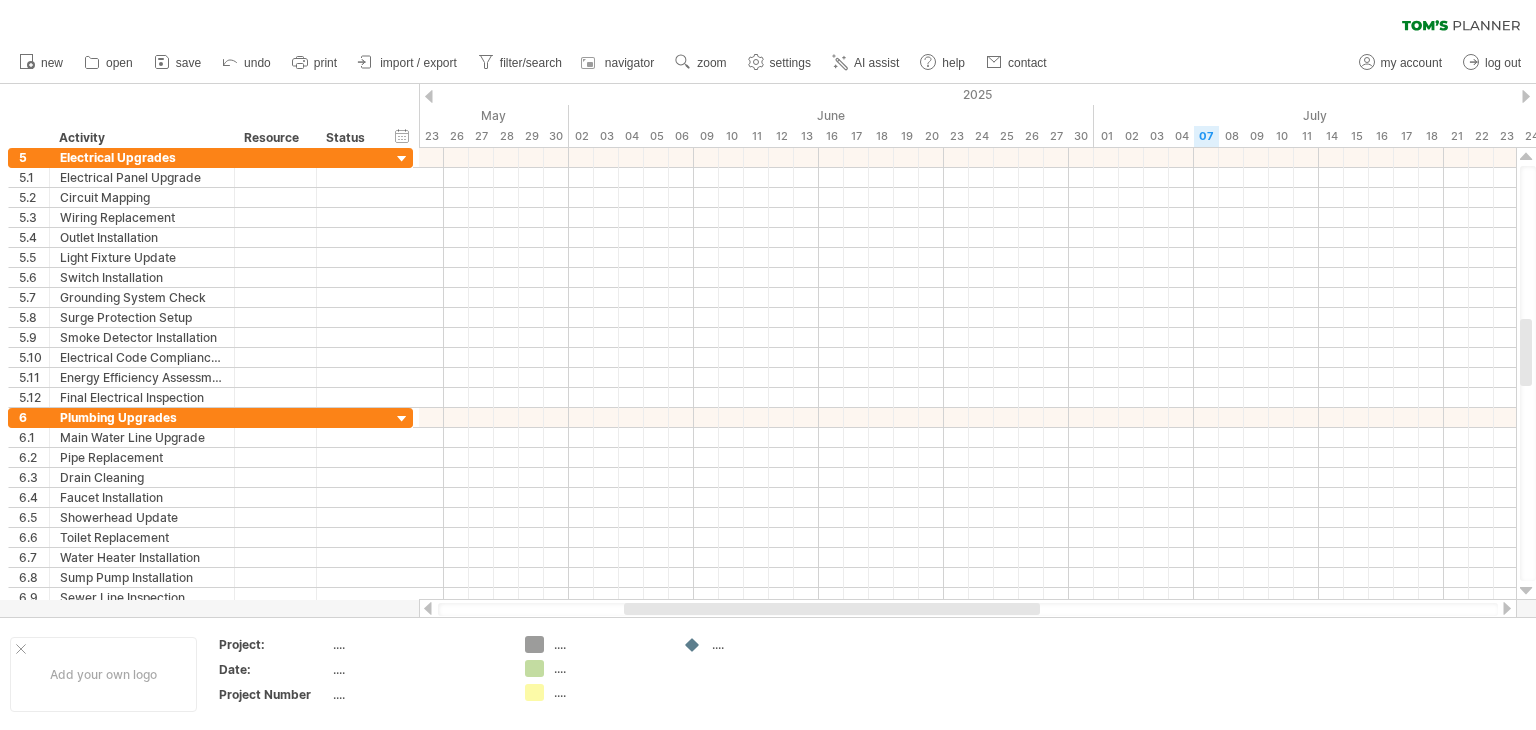 click at bounding box center (1526, 591) 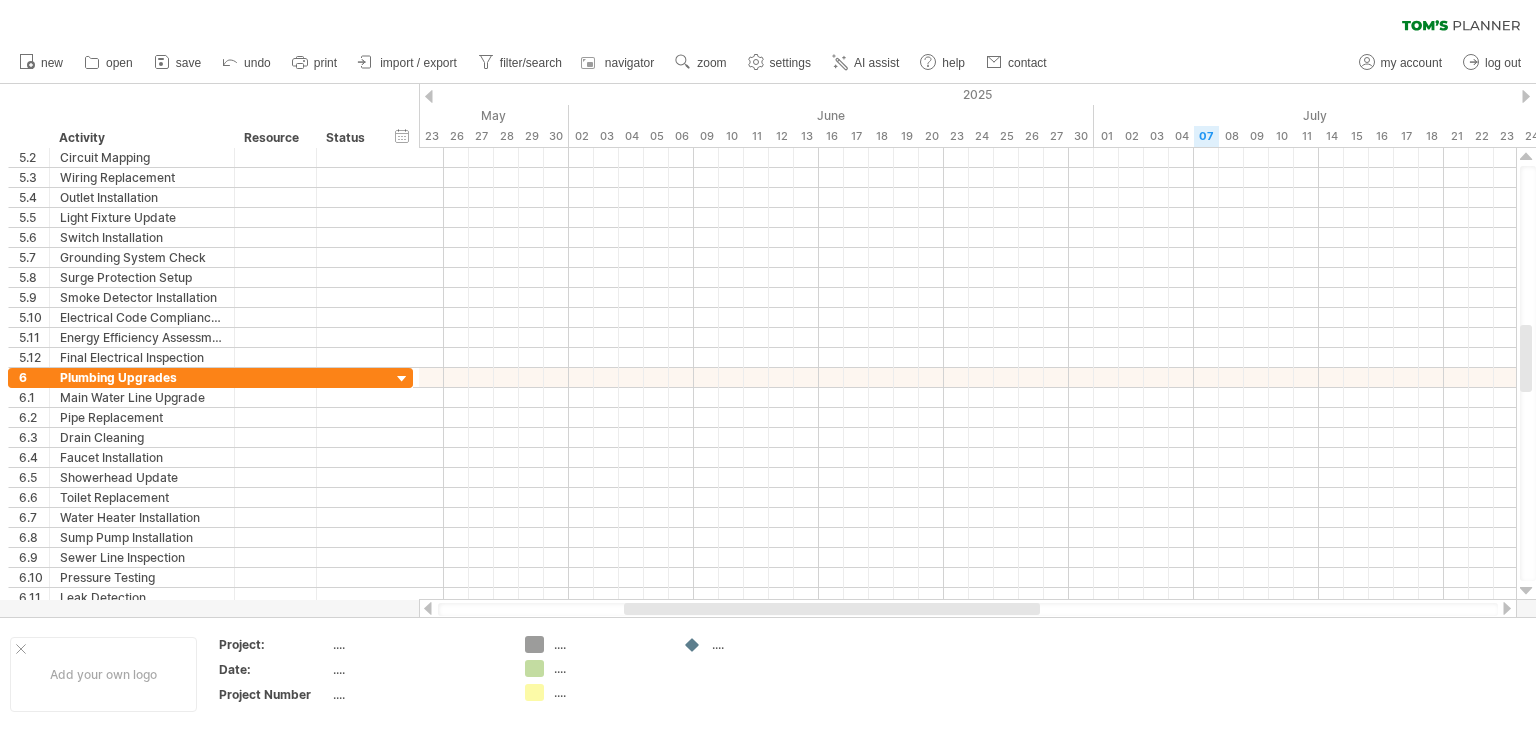 click at bounding box center [1526, 591] 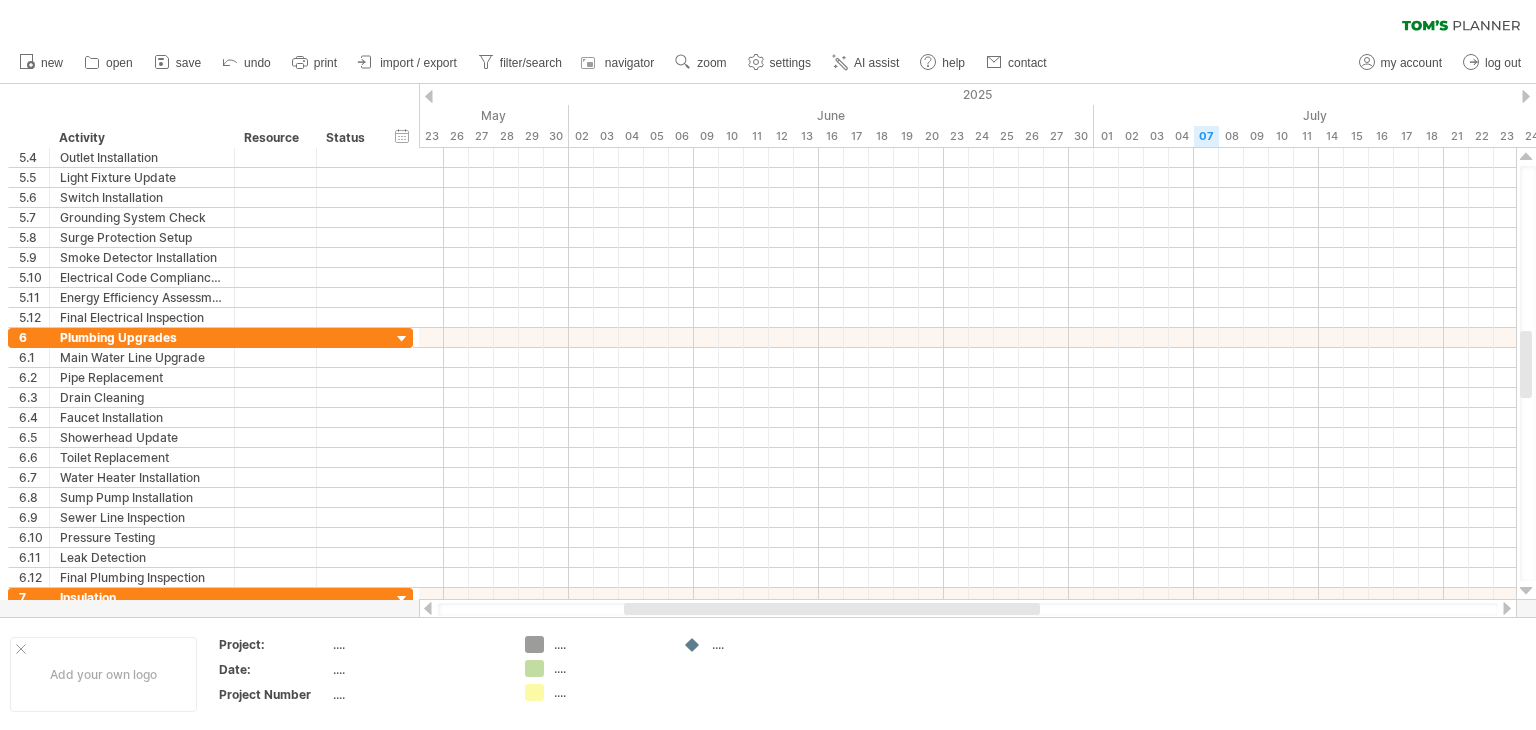 click at bounding box center (1526, 591) 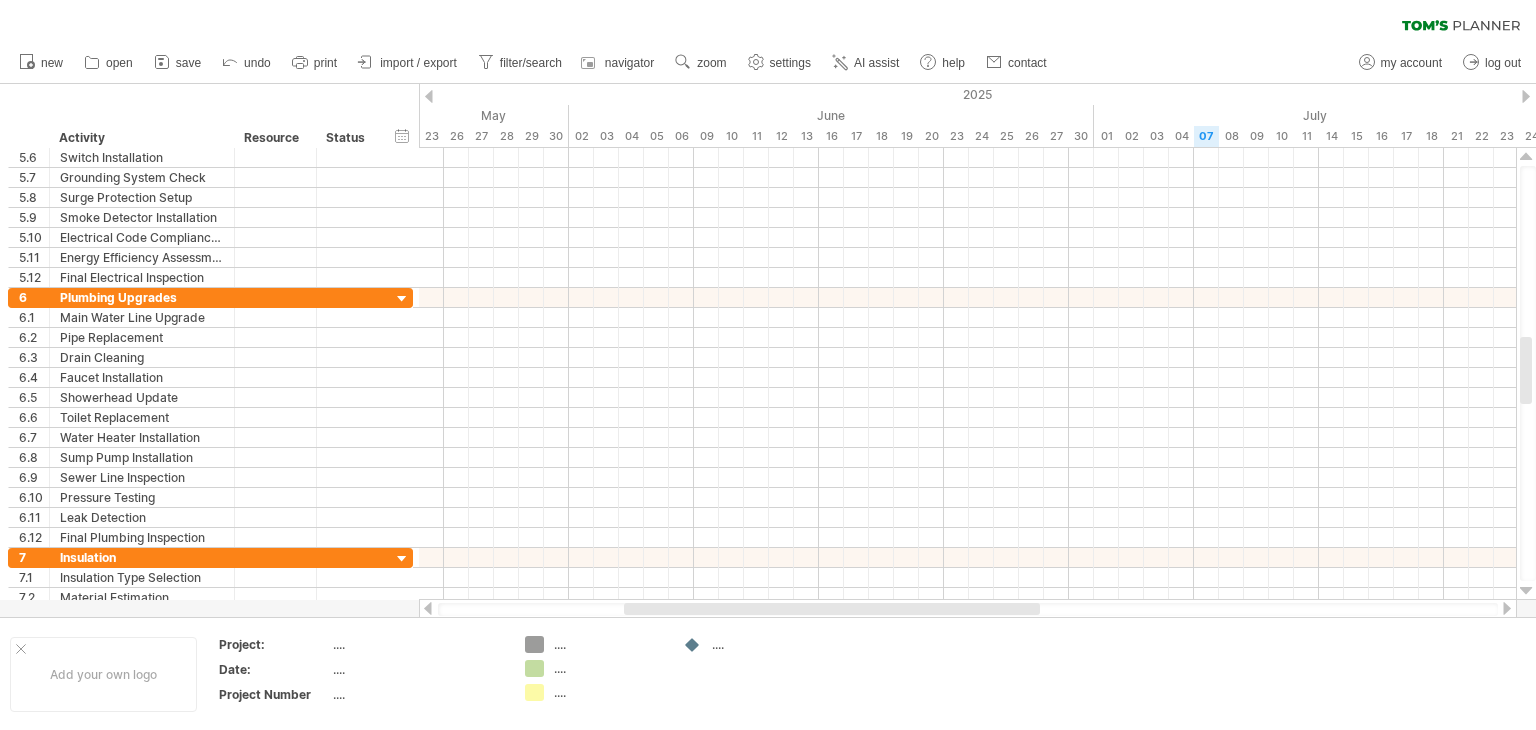 click at bounding box center [1526, 591] 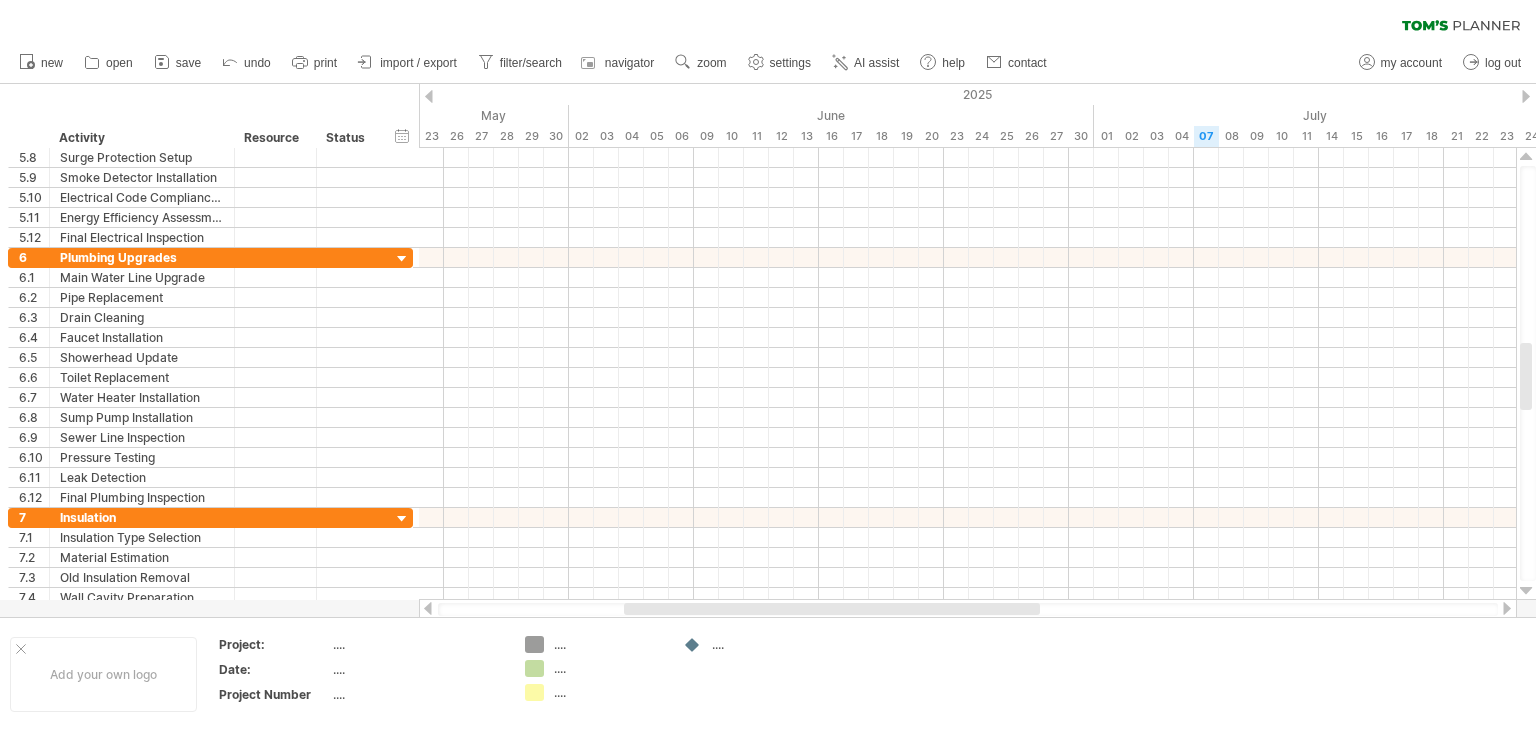 click at bounding box center [1526, 591] 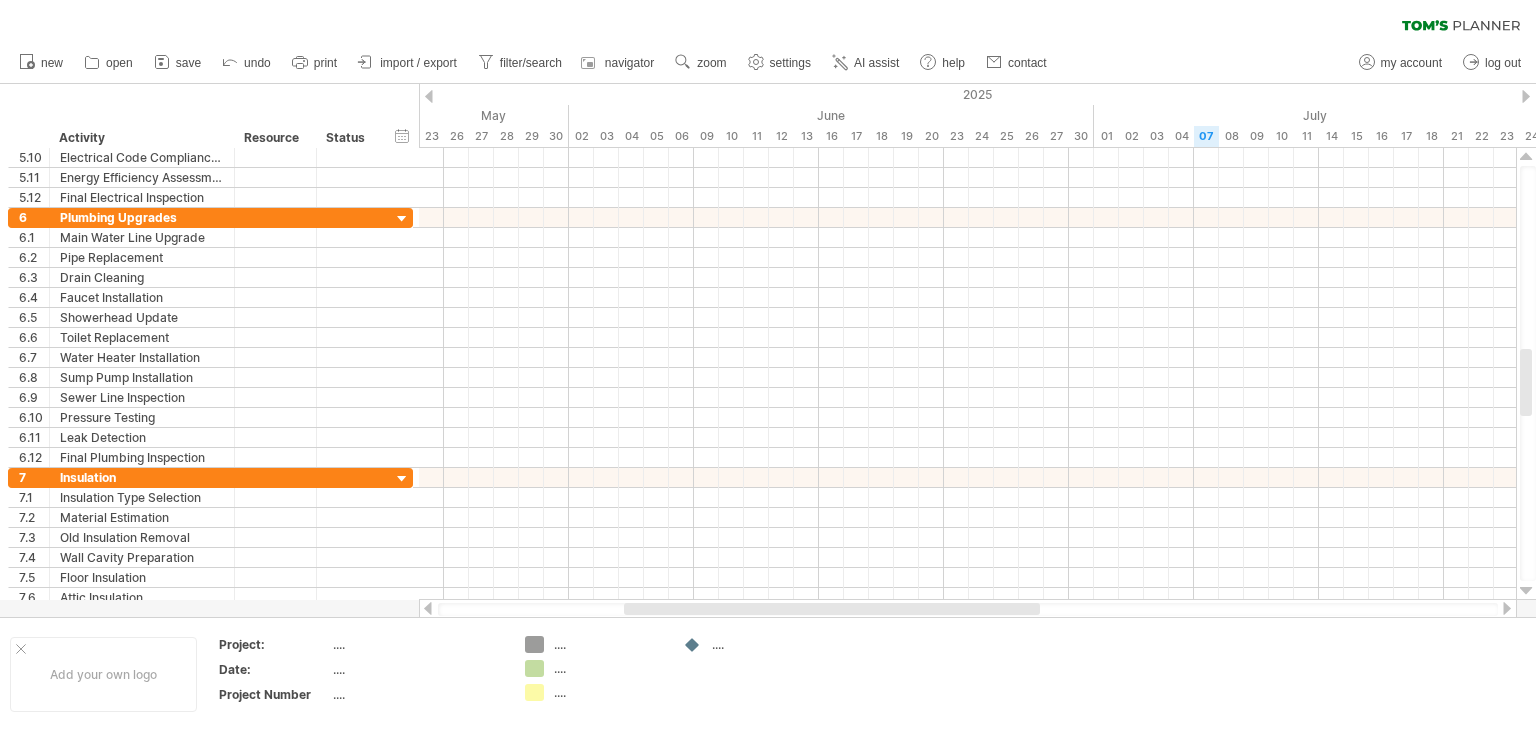click at bounding box center (1526, 591) 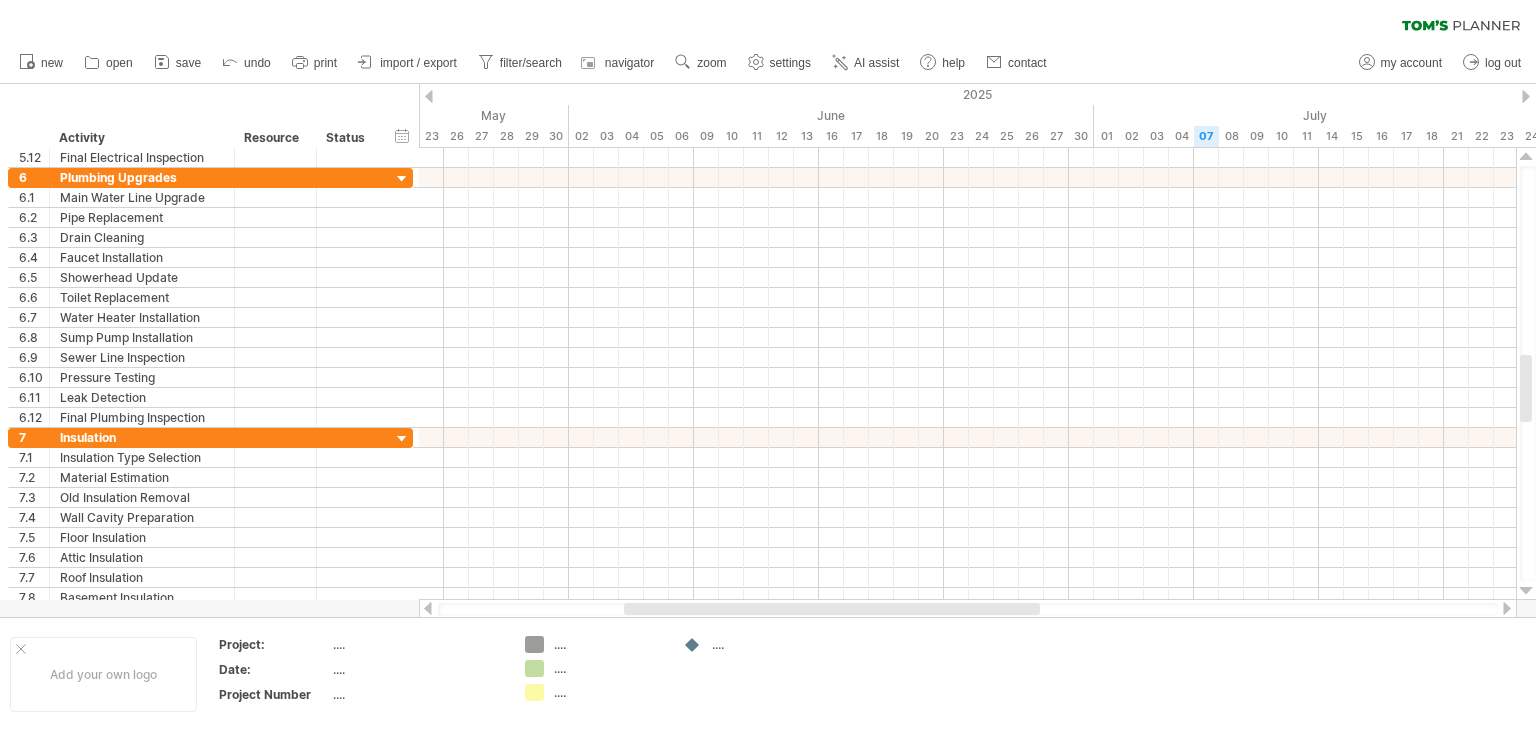 click at bounding box center [1526, 591] 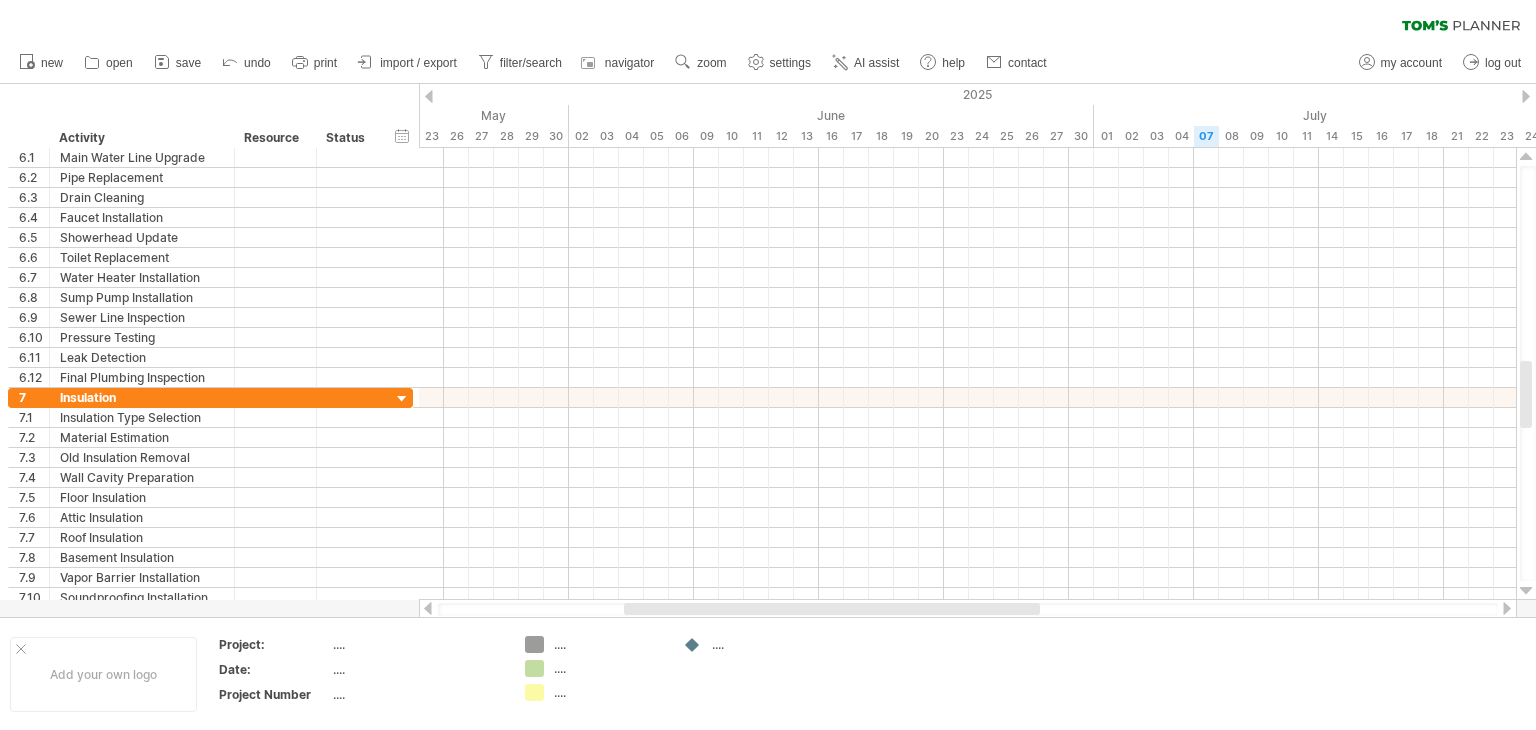 click at bounding box center (1526, 591) 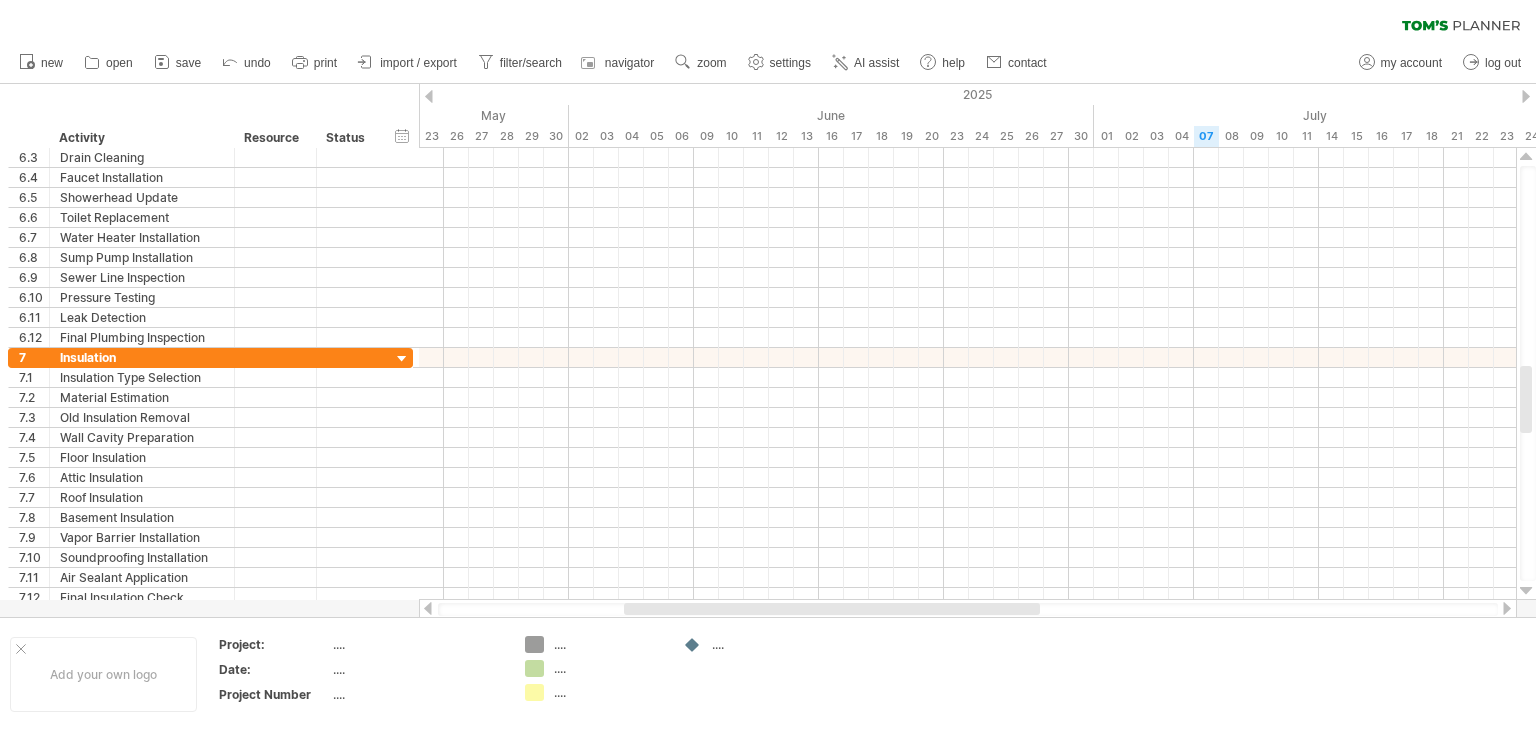 click at bounding box center [1526, 591] 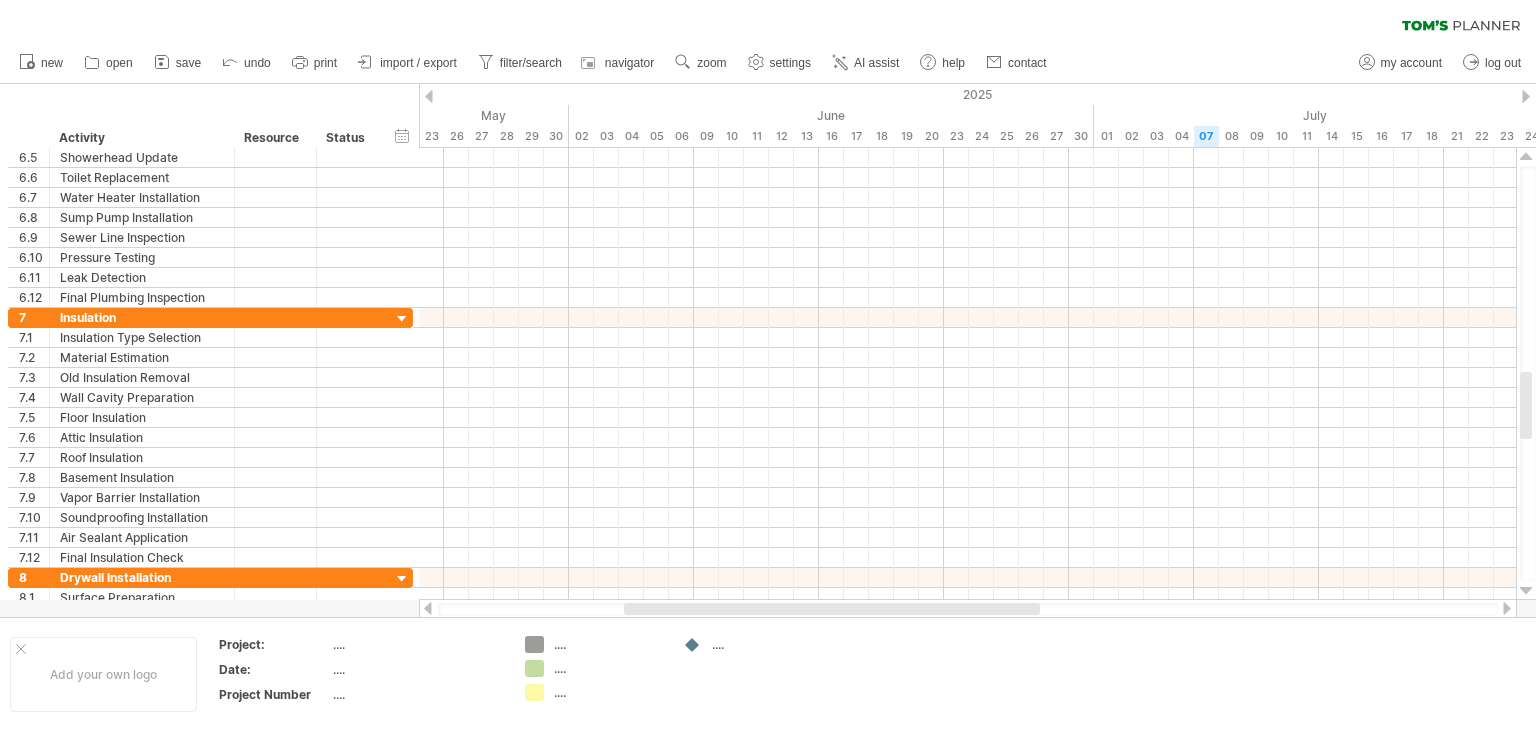 click at bounding box center (1526, 591) 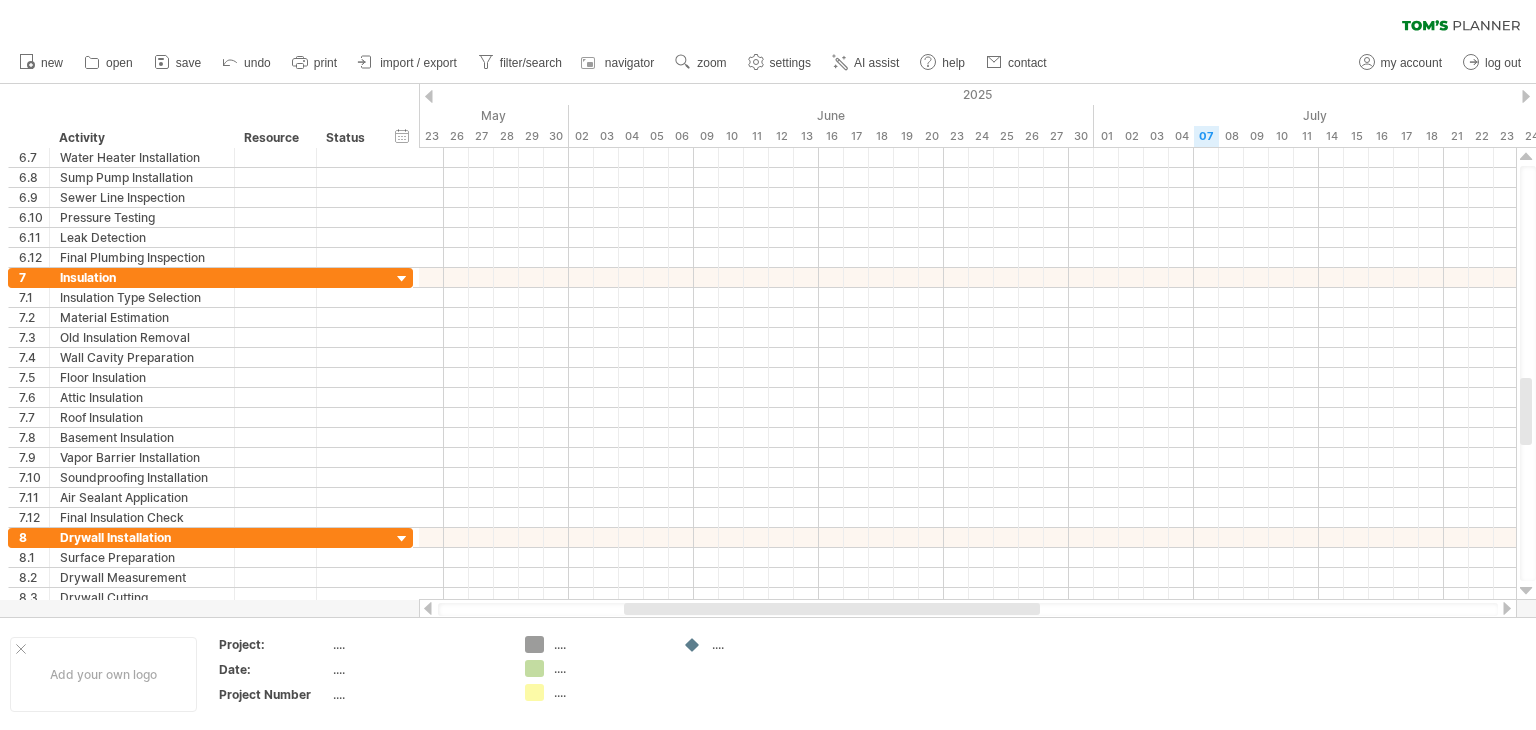 click at bounding box center (1526, 591) 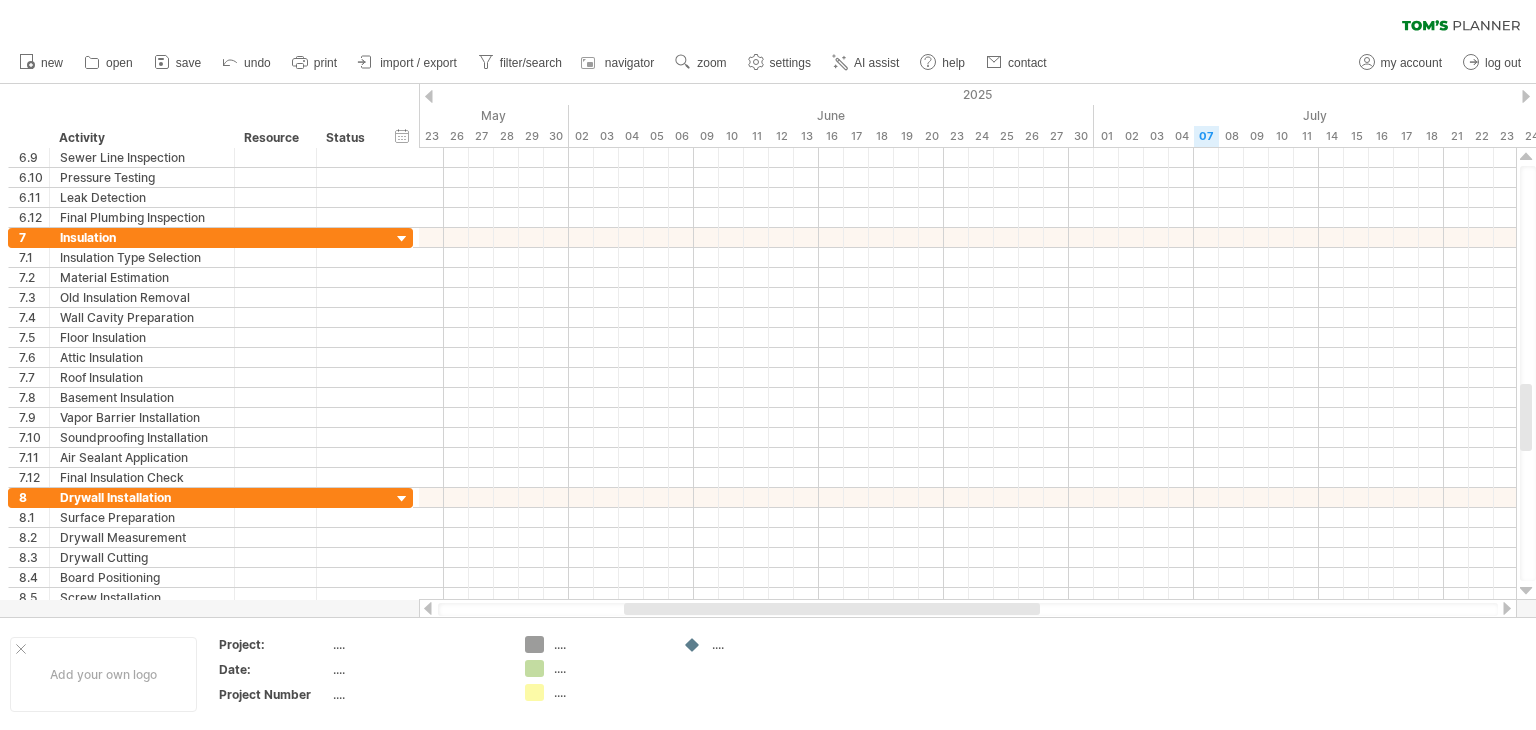 click at bounding box center [1526, 591] 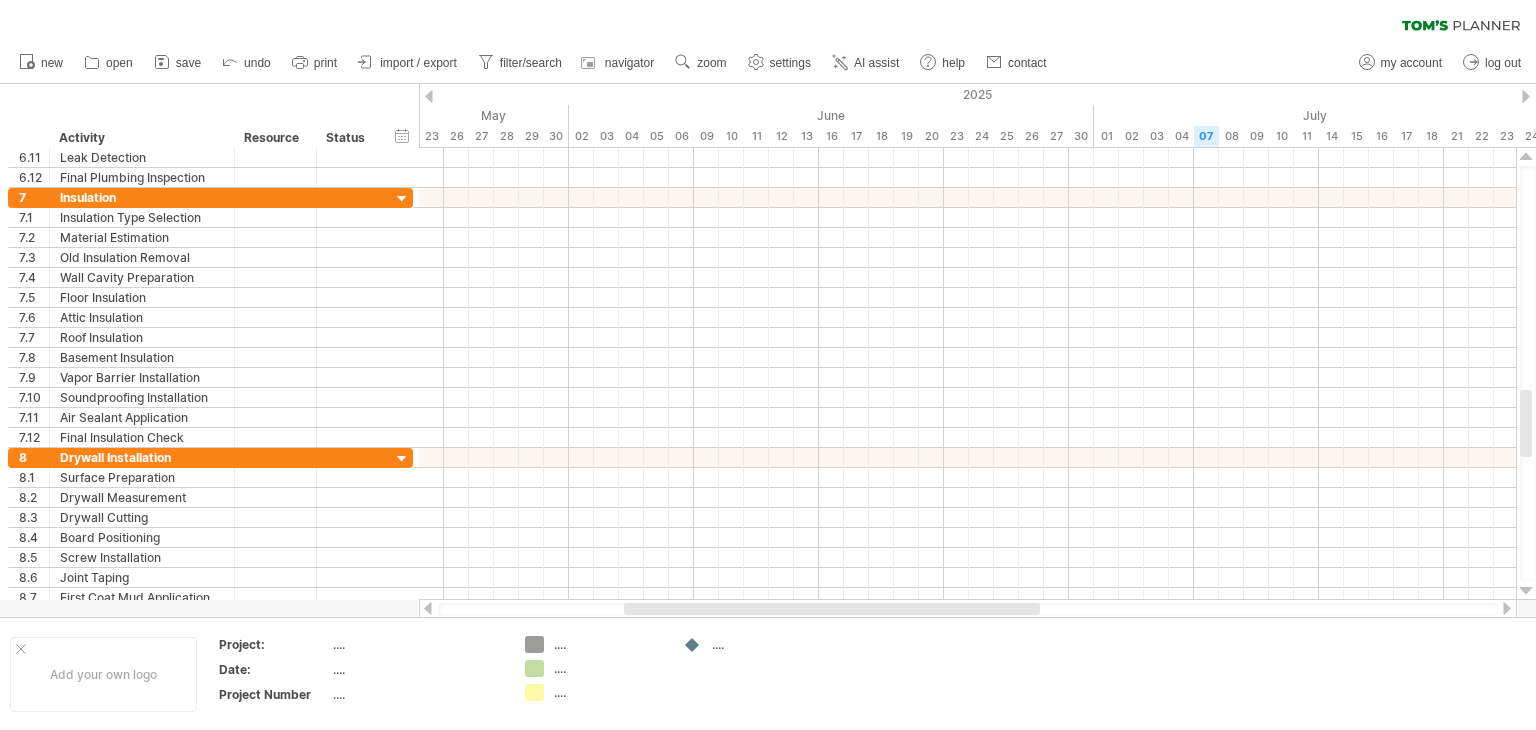 click at bounding box center [1526, 591] 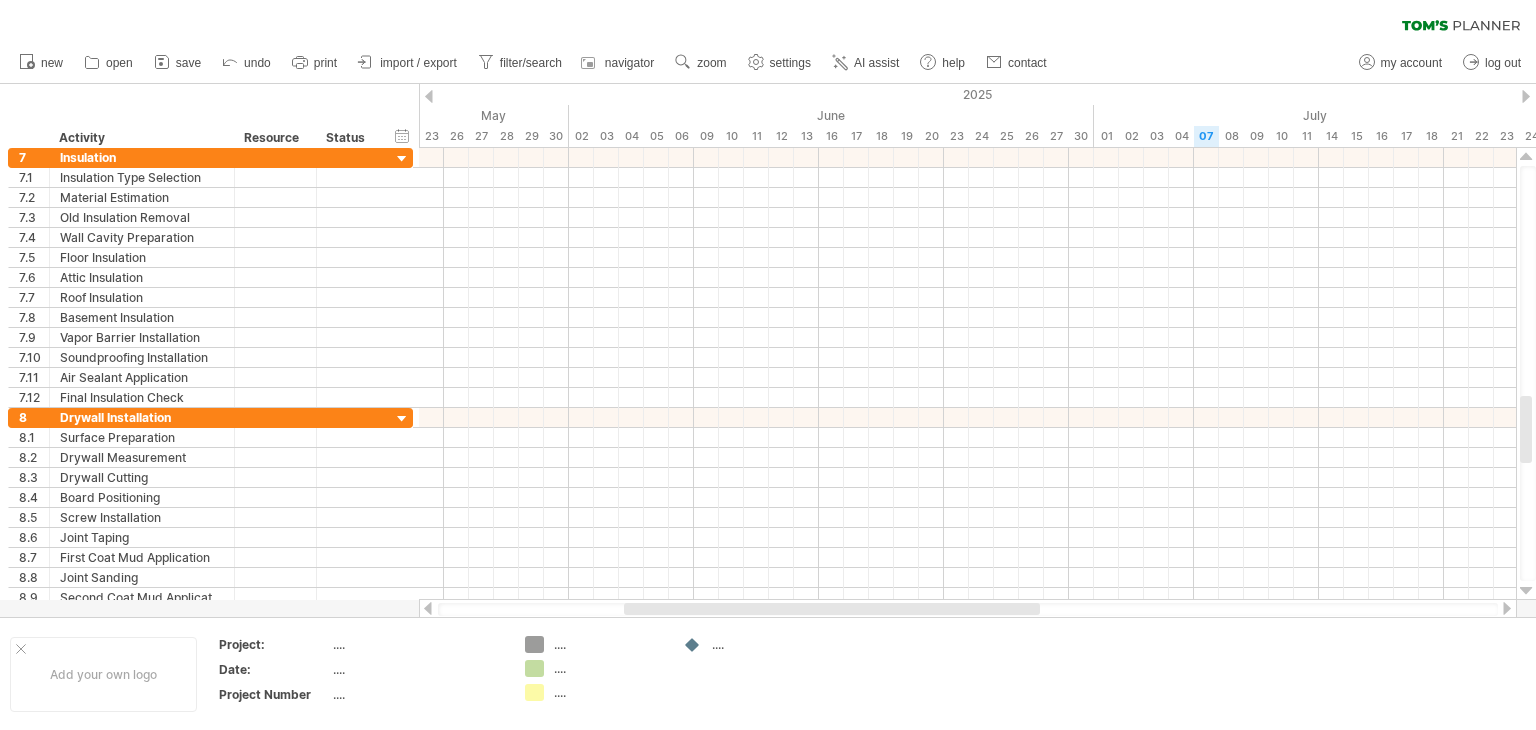 click at bounding box center (1526, 591) 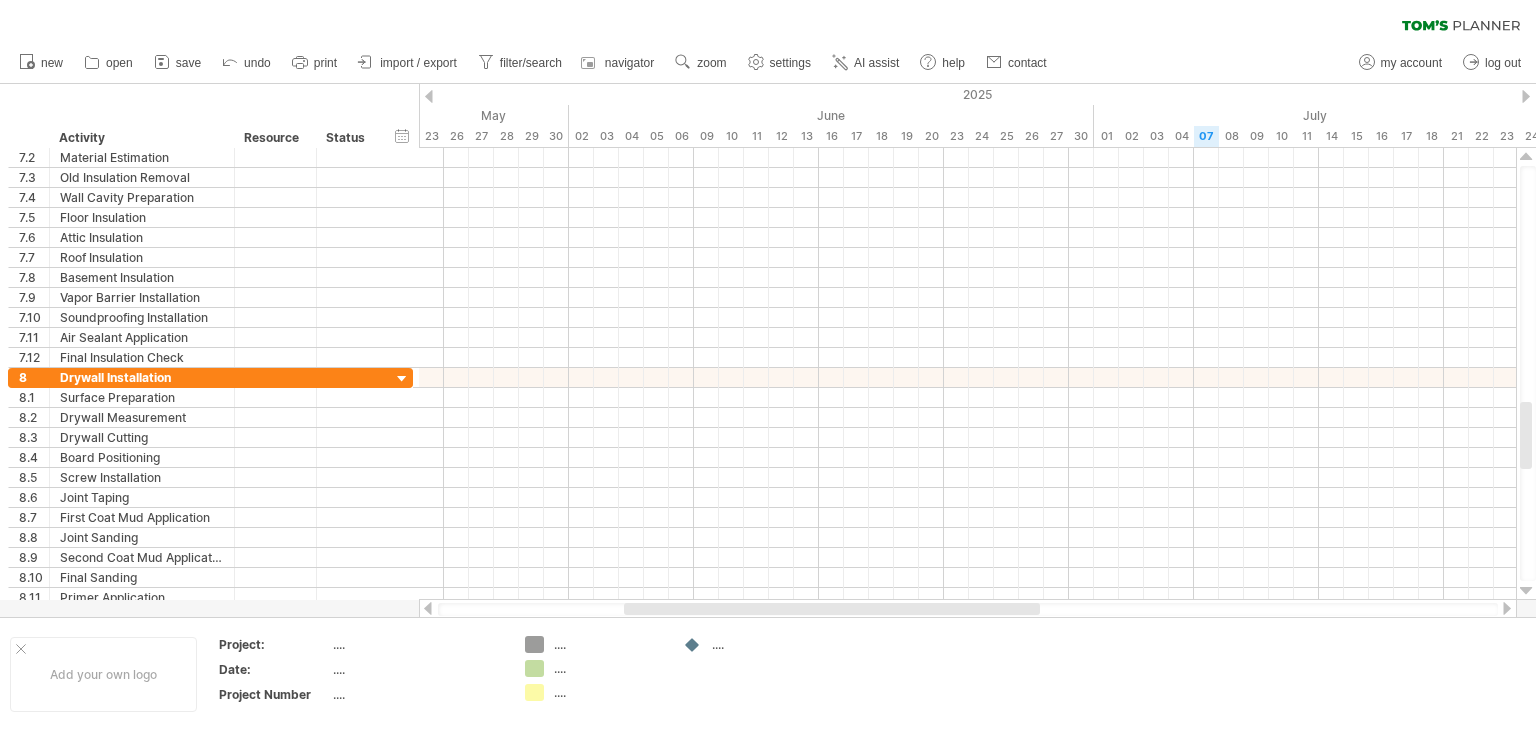 click at bounding box center (1526, 591) 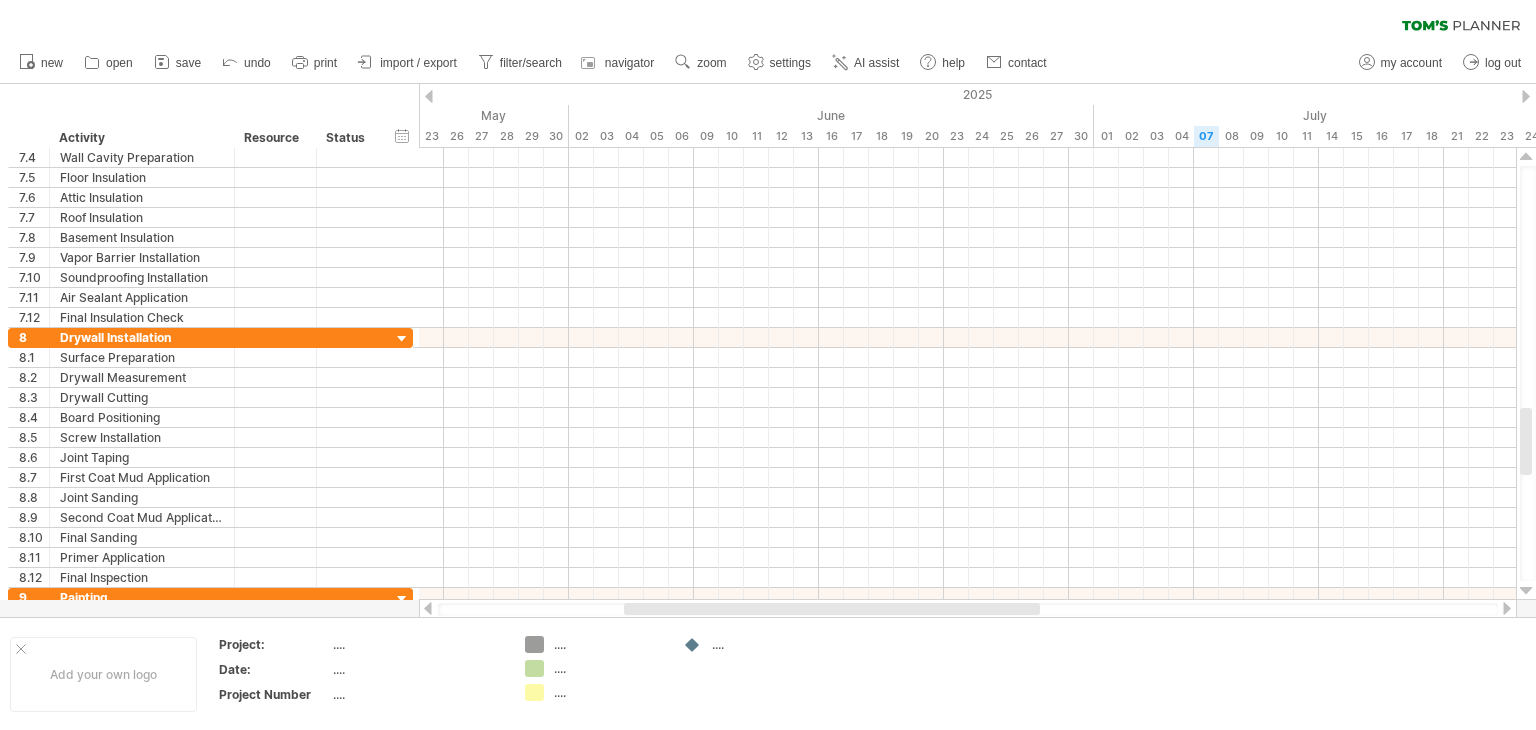 click at bounding box center (1526, 591) 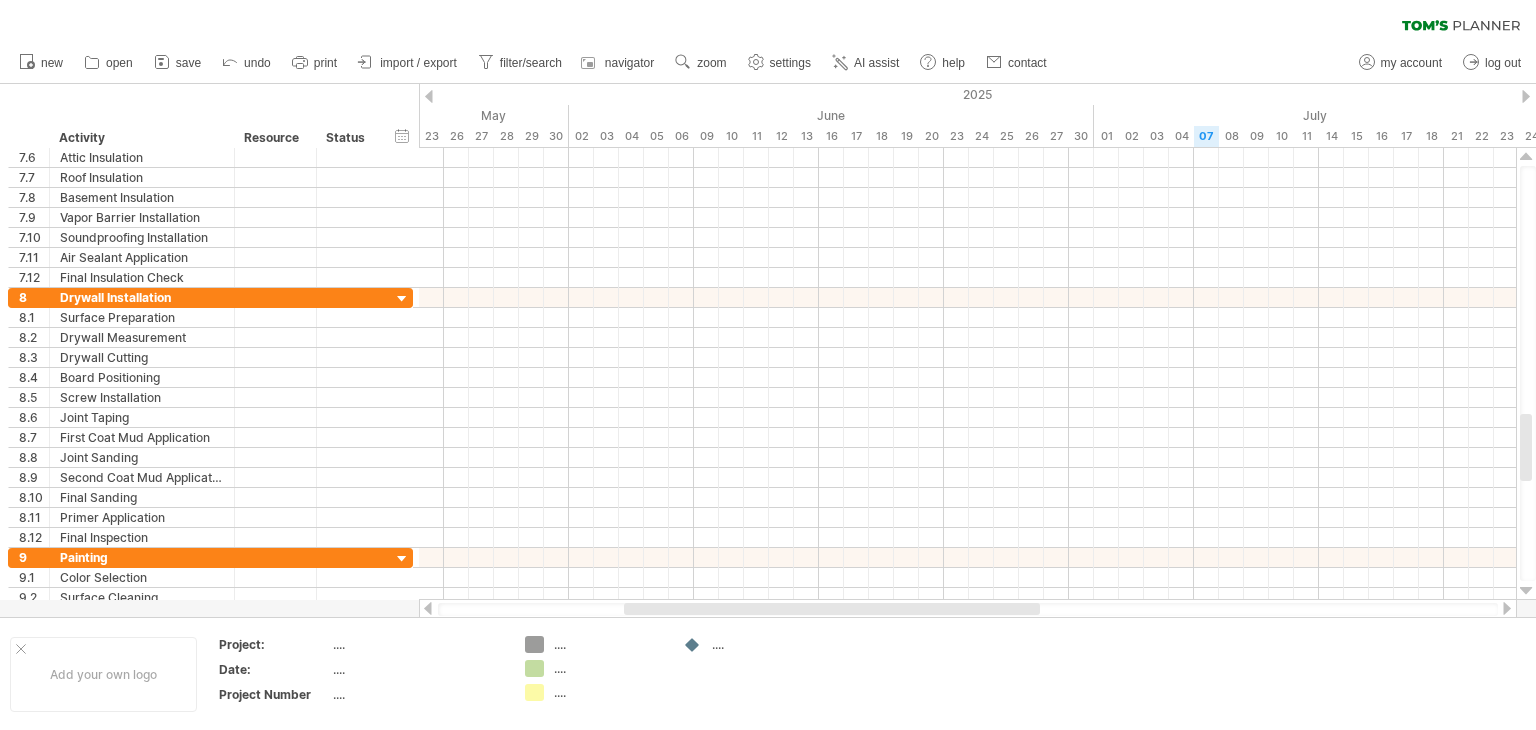 click at bounding box center (1526, 591) 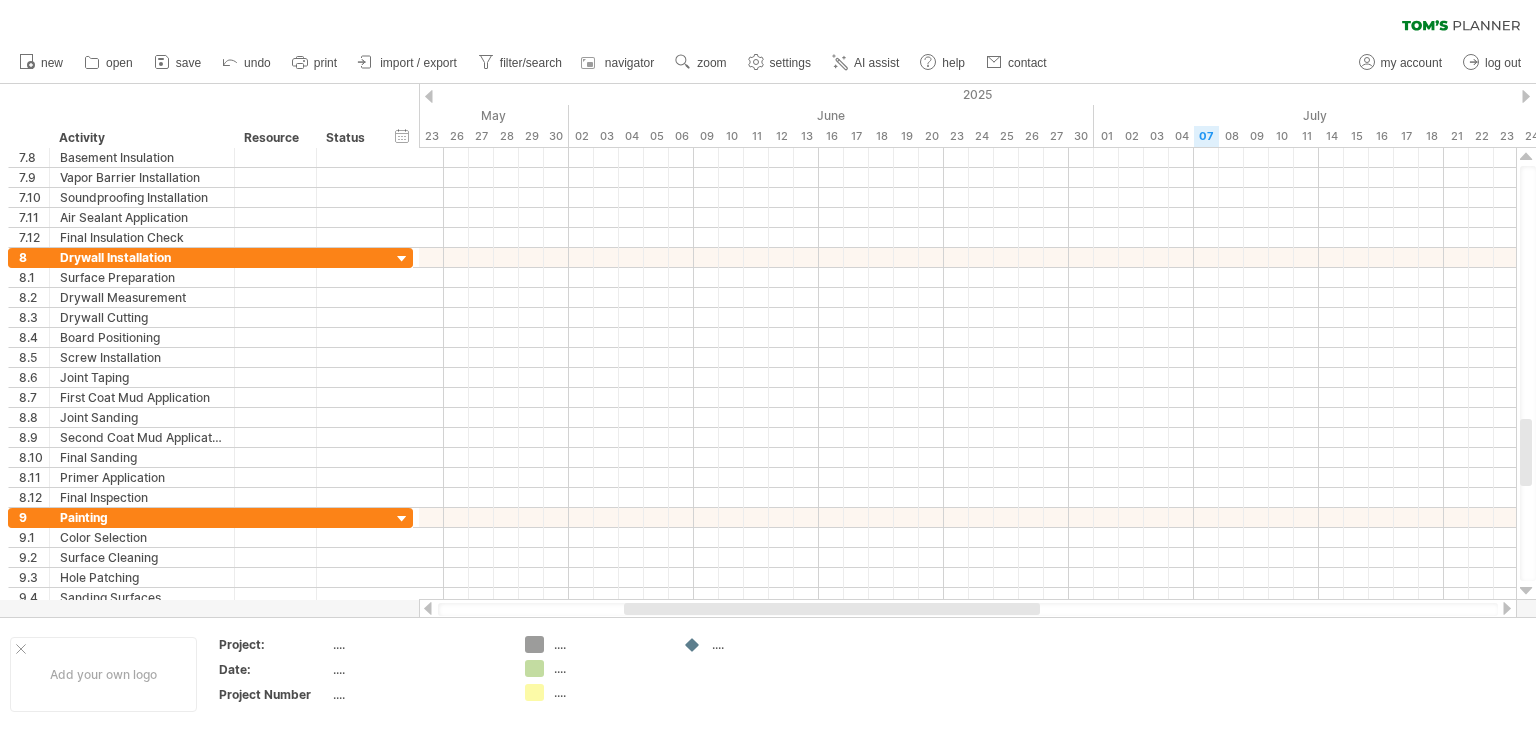 click at bounding box center (1526, 591) 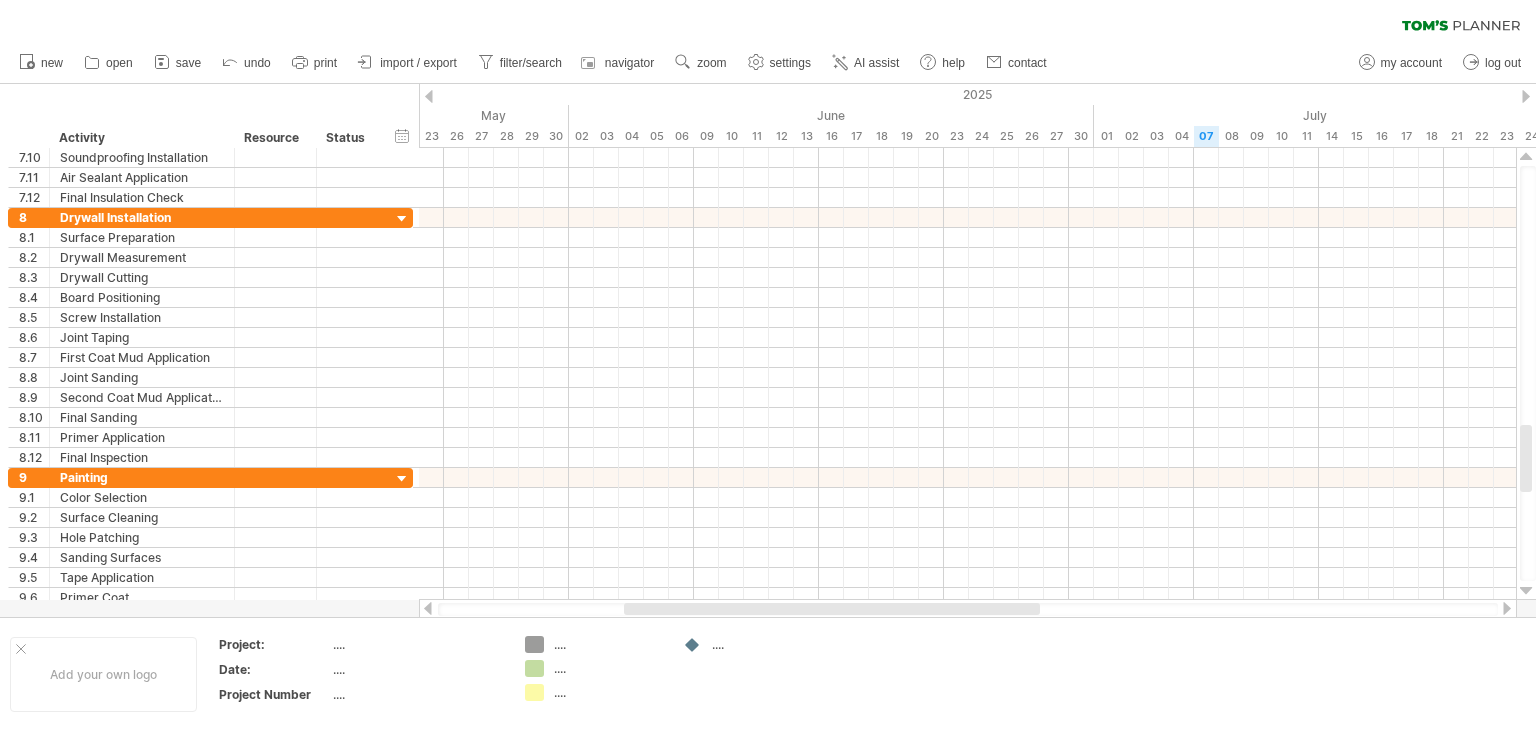 click at bounding box center [1526, 591] 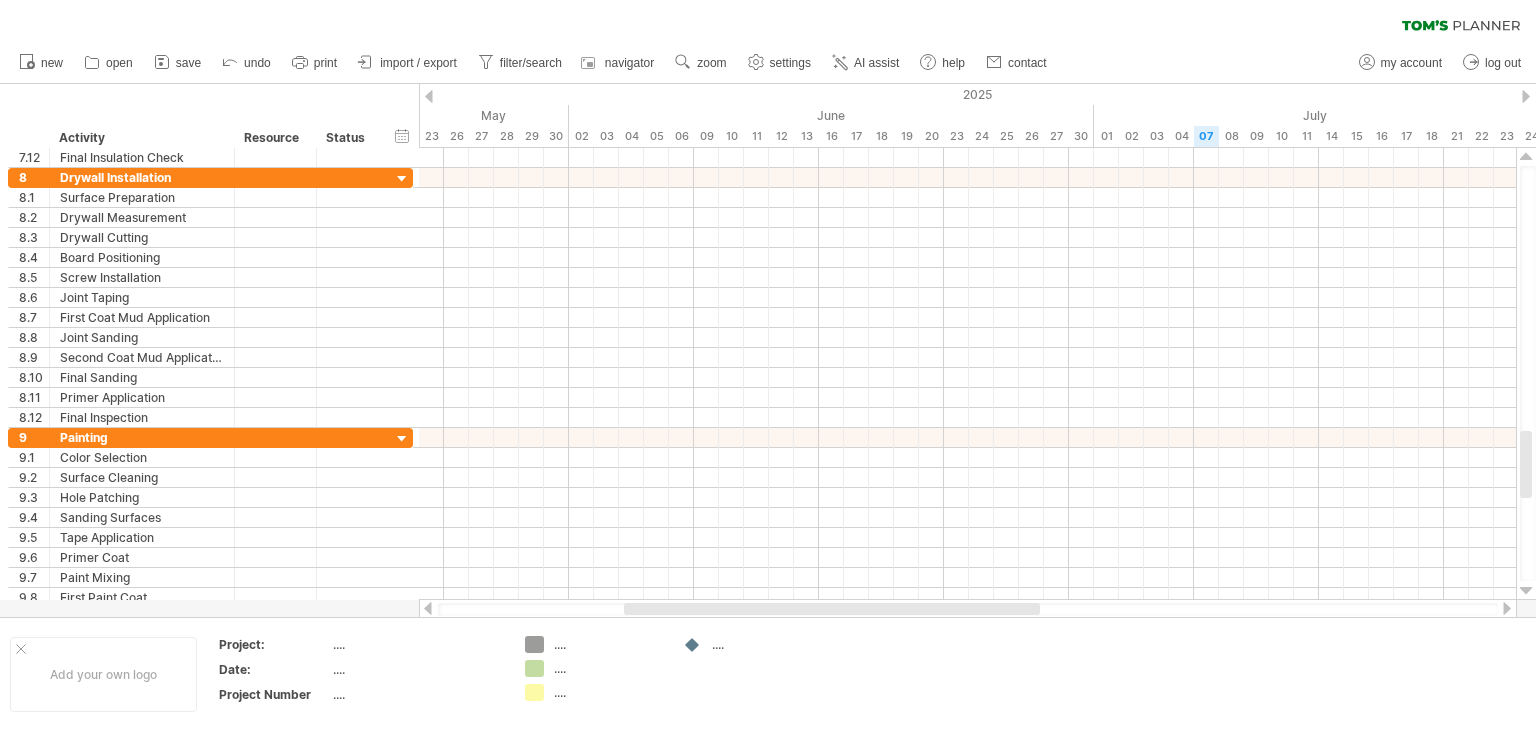 click at bounding box center [1526, 591] 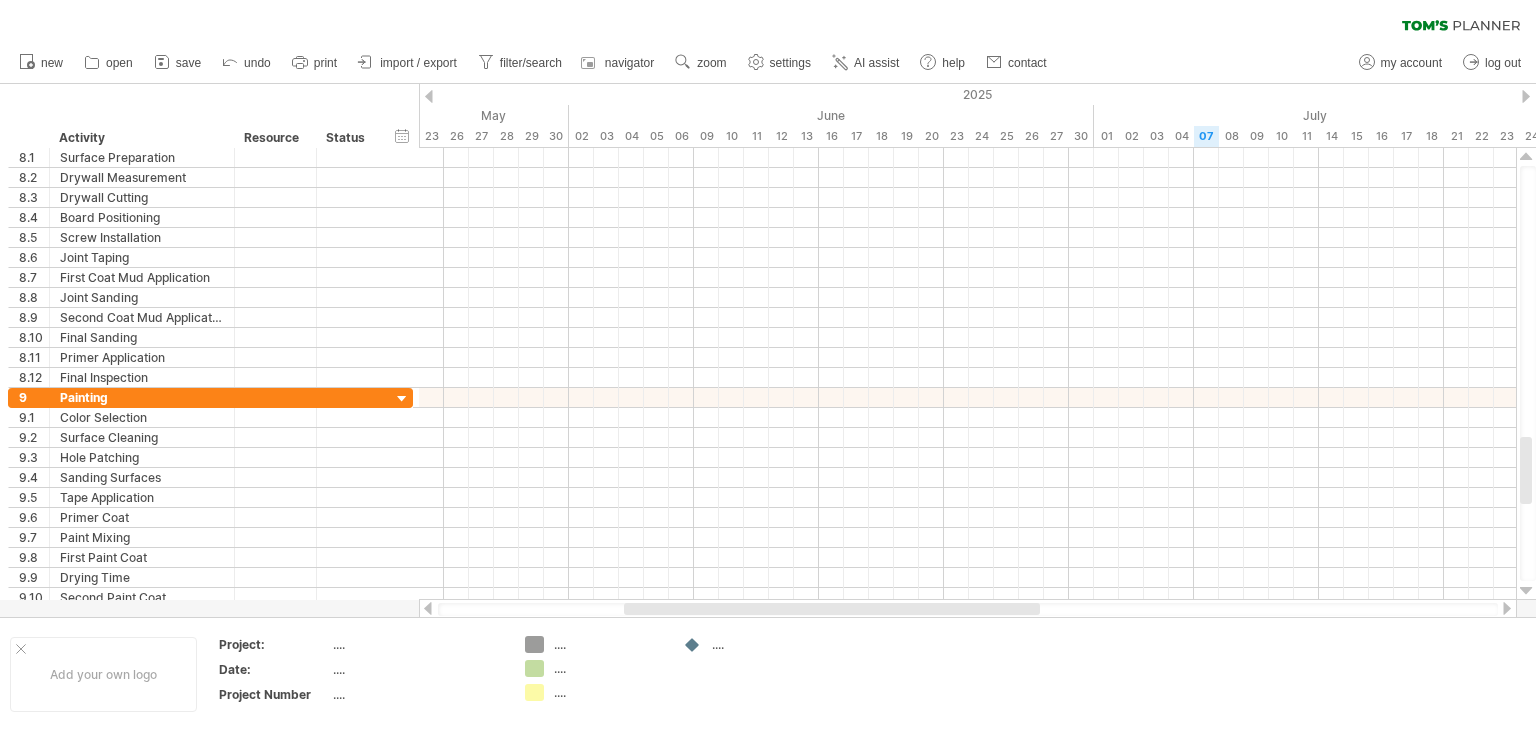 click at bounding box center [1526, 591] 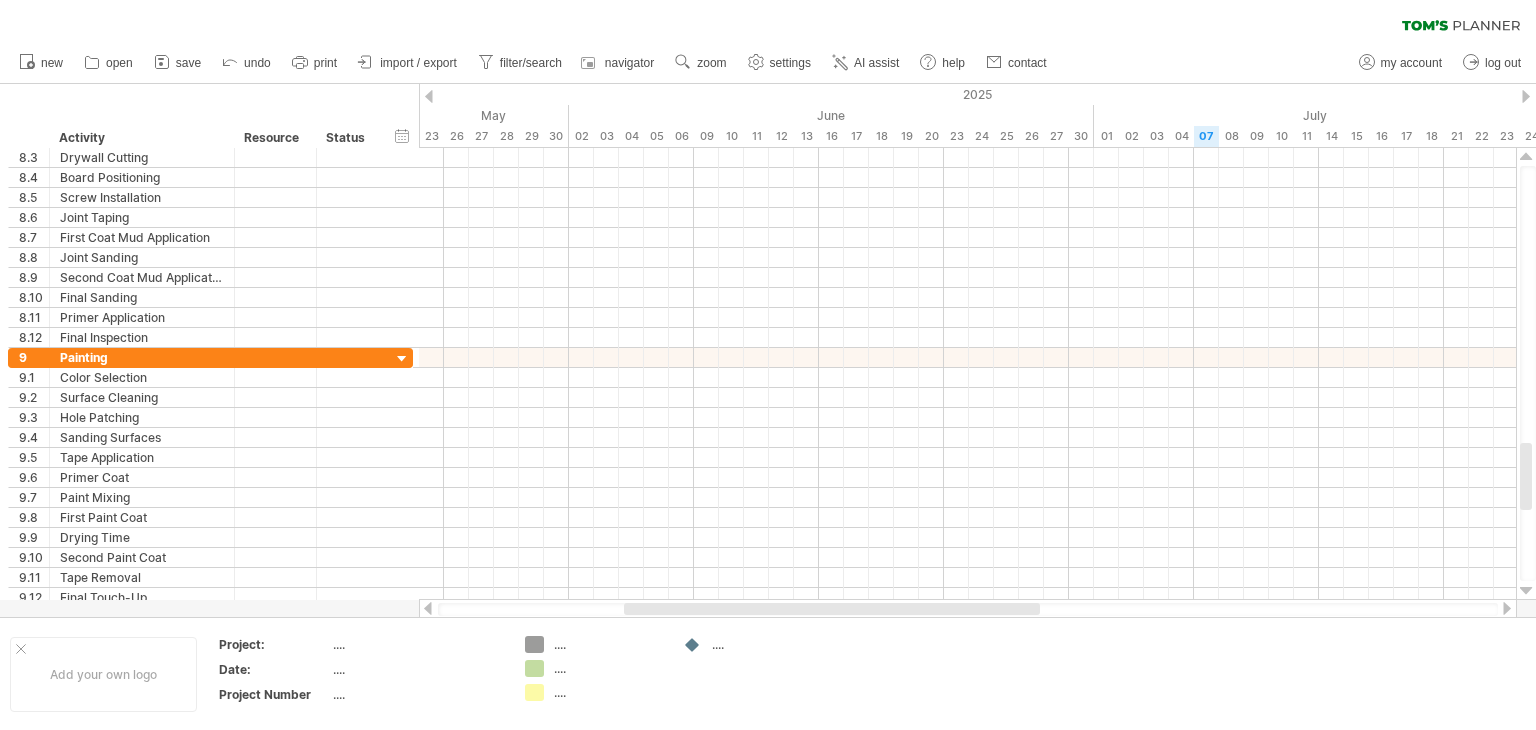 click at bounding box center (1526, 591) 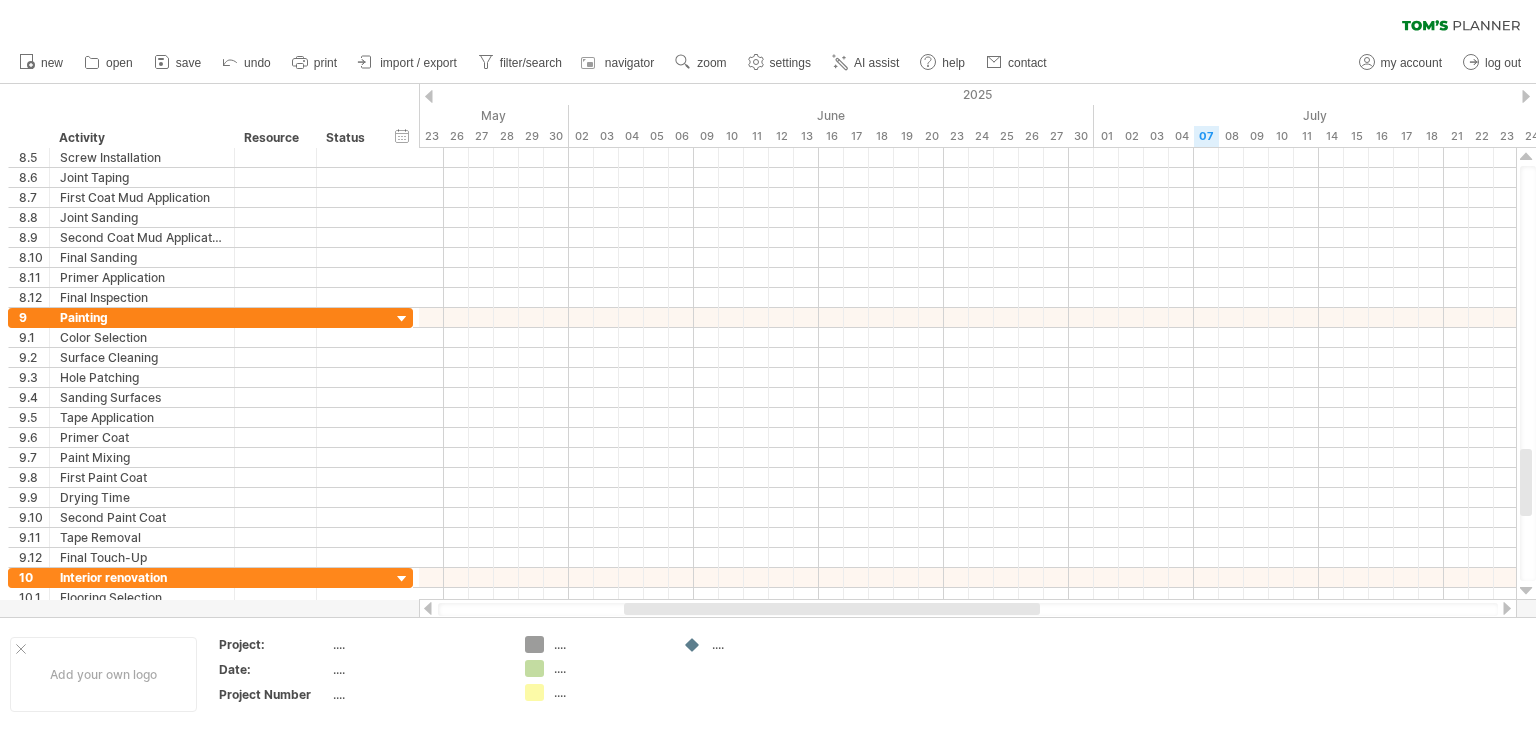 click at bounding box center [1526, 591] 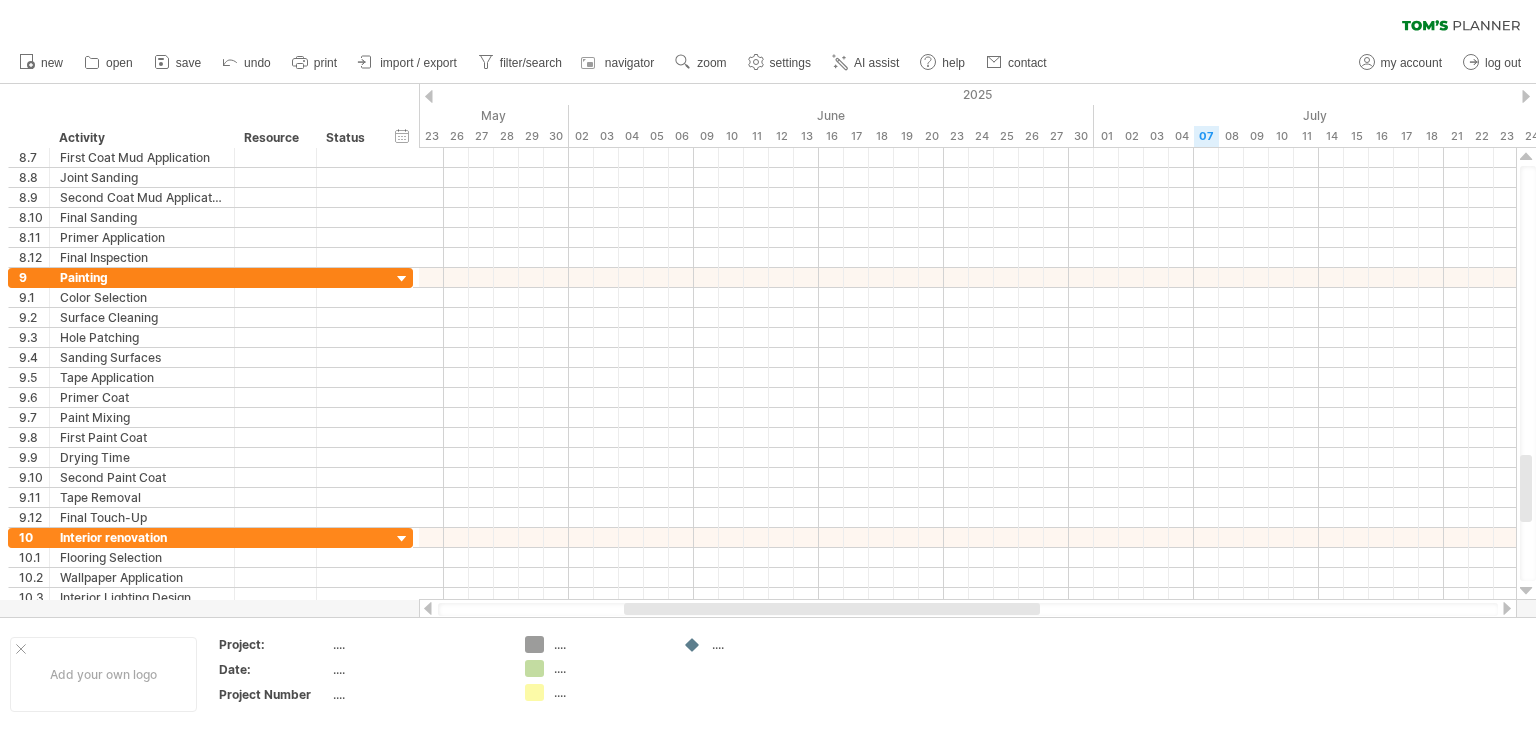 click at bounding box center (1526, 591) 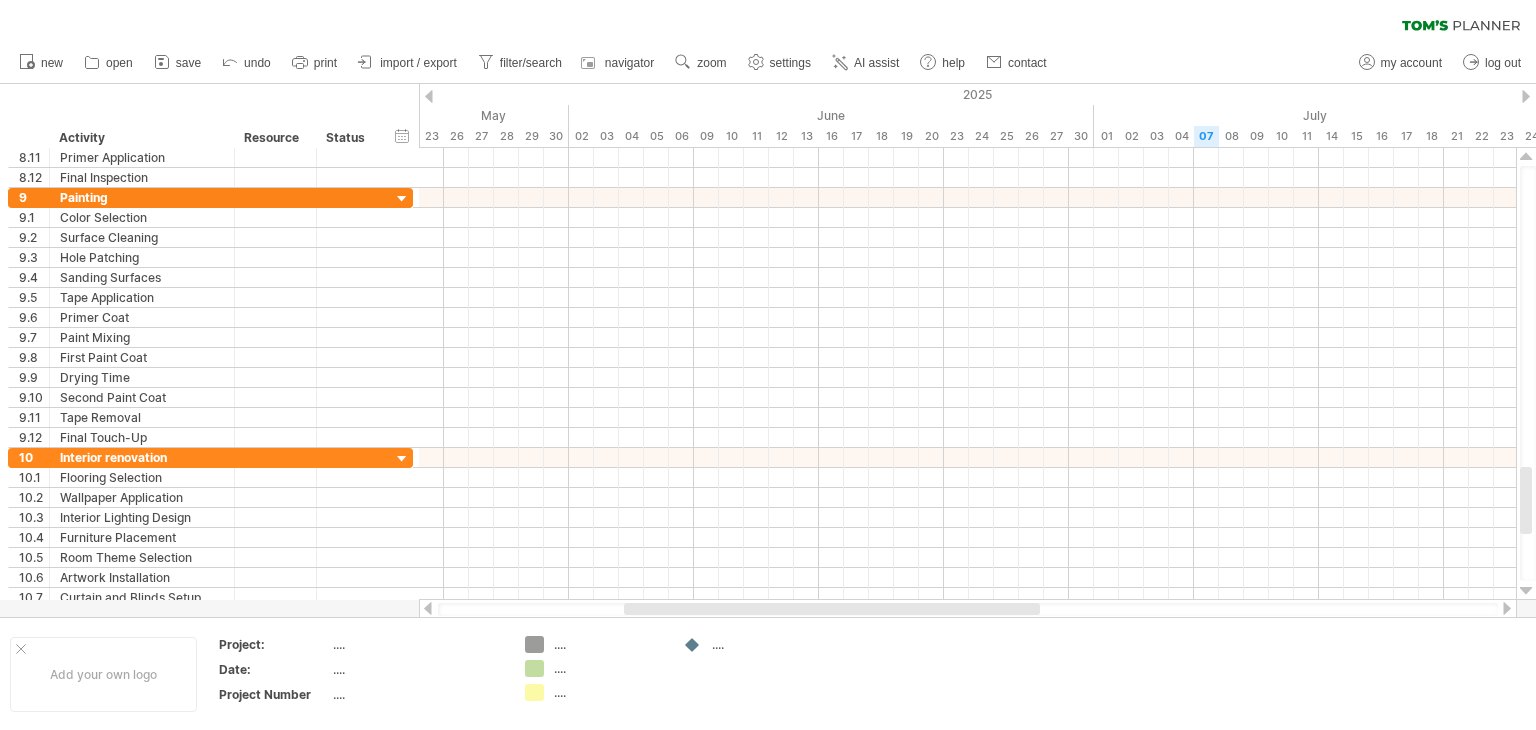 click at bounding box center [1526, 591] 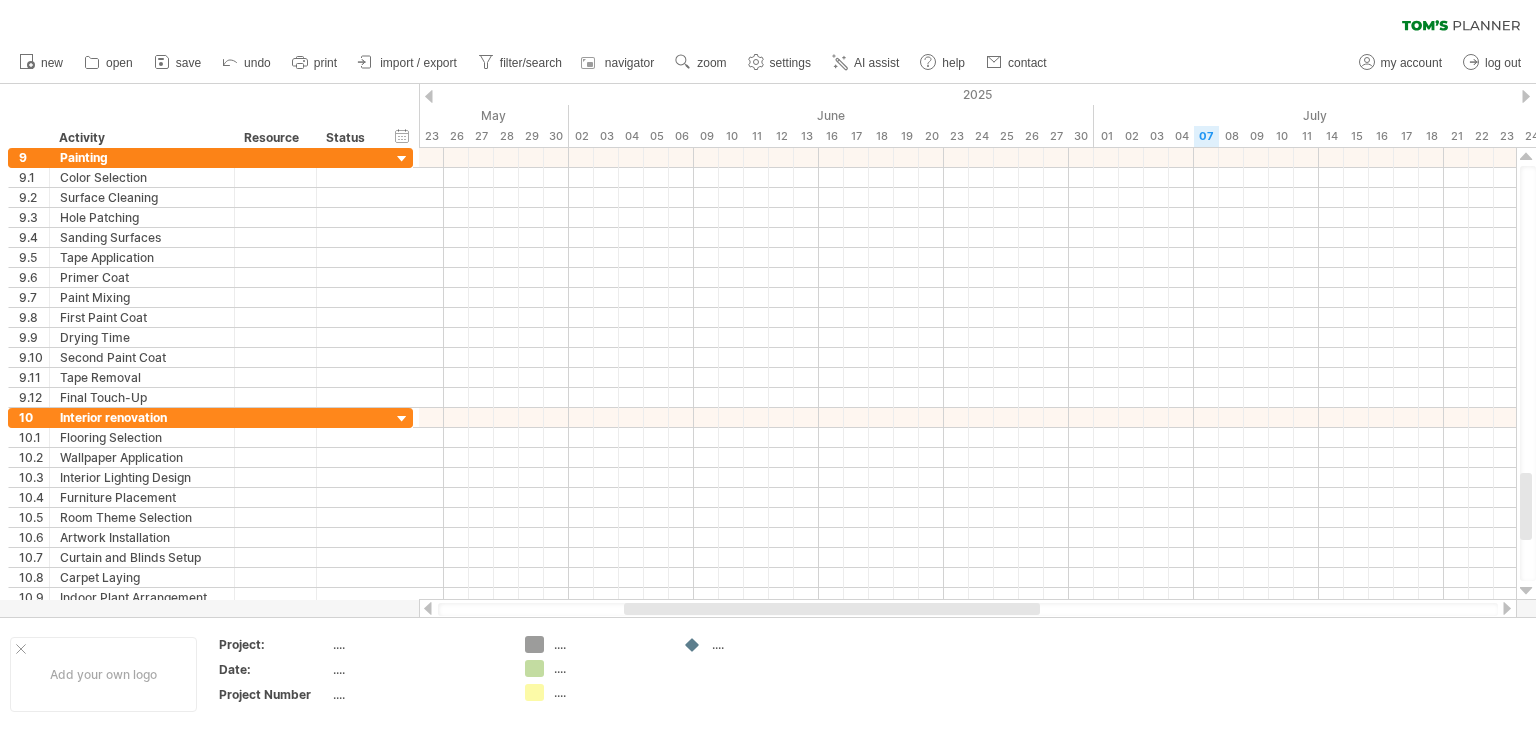 click at bounding box center [1526, 591] 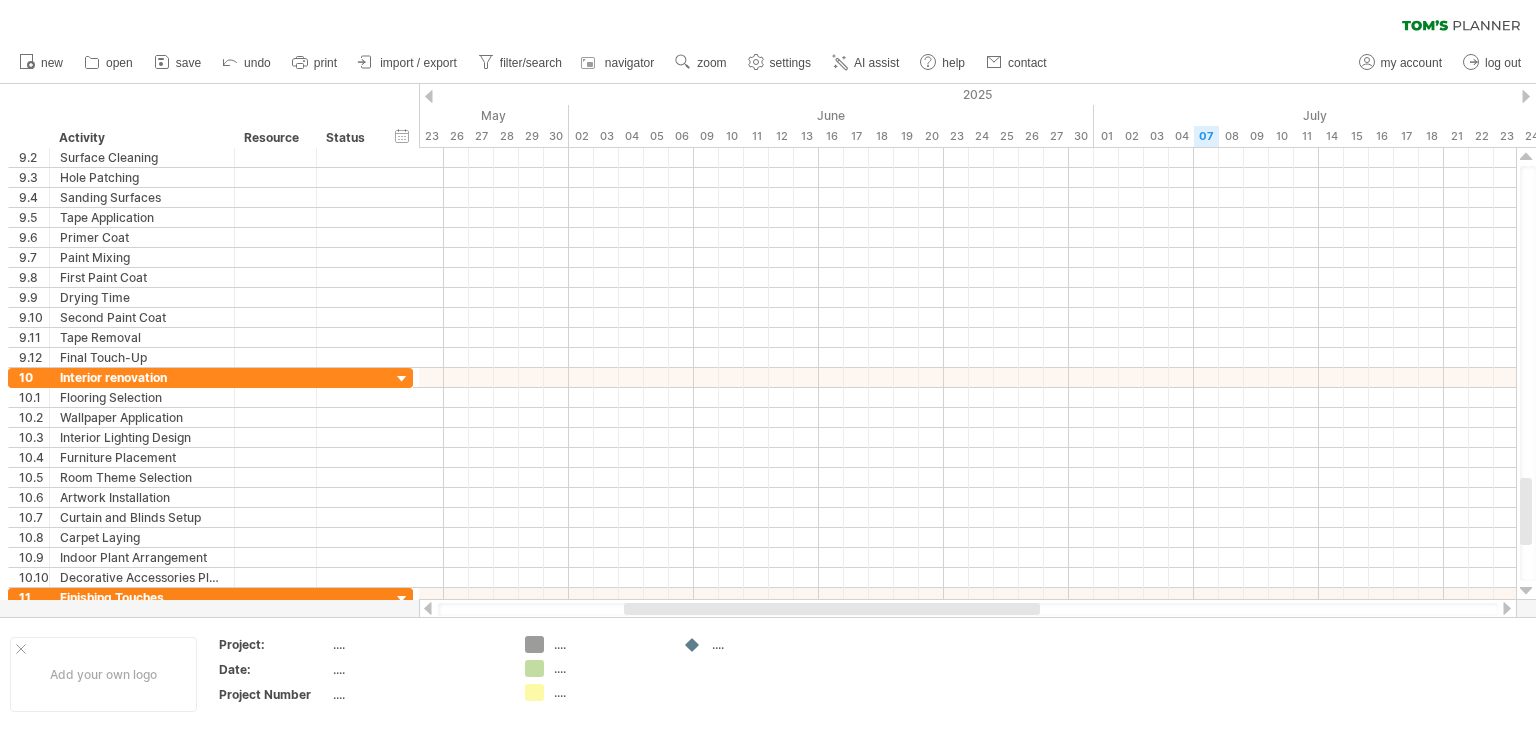 click at bounding box center [1526, 591] 